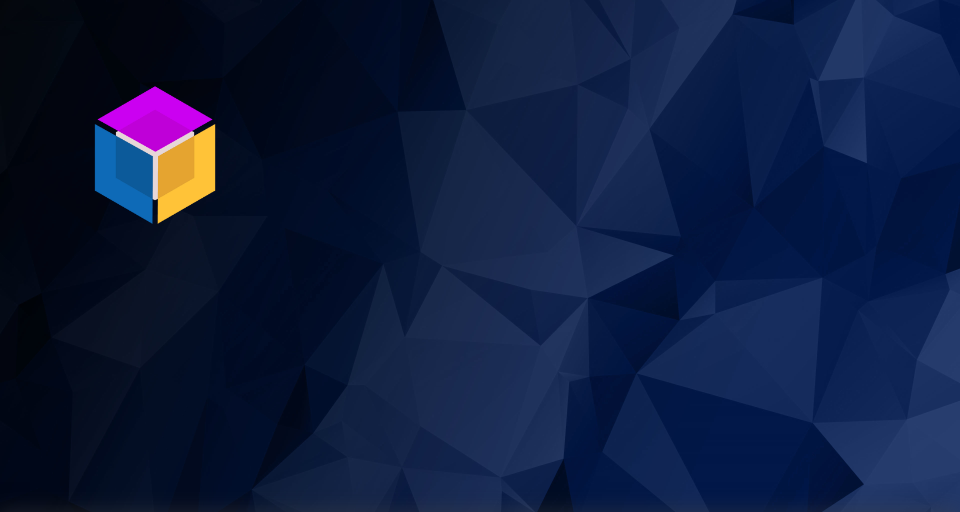 scroll, scrollTop: 512, scrollLeft: 0, axis: vertical 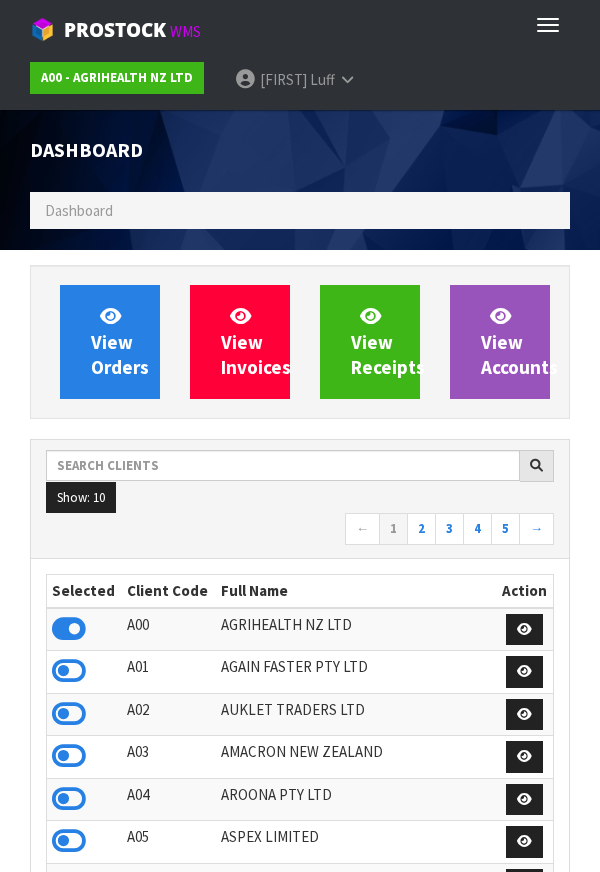 click on "Dashboard" at bounding box center (157, 151) 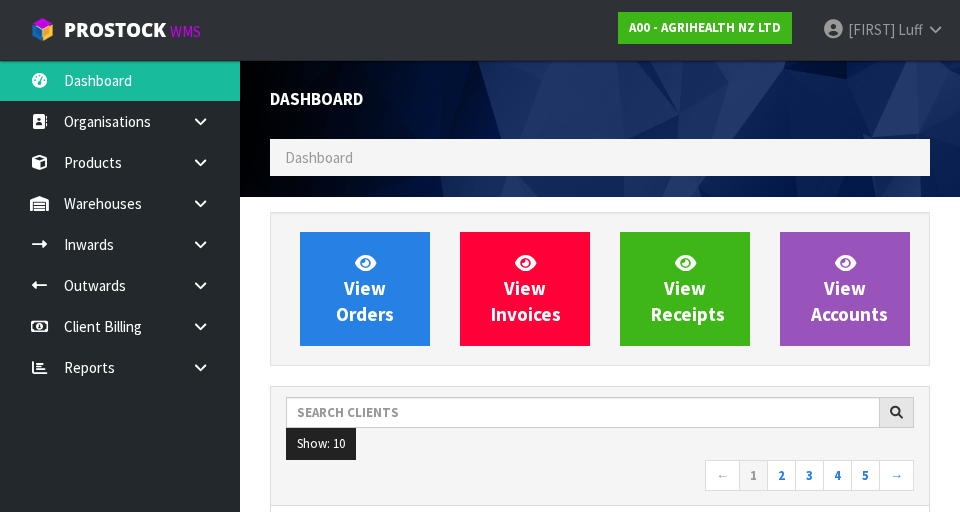 scroll, scrollTop: 998413, scrollLeft: 999310, axis: both 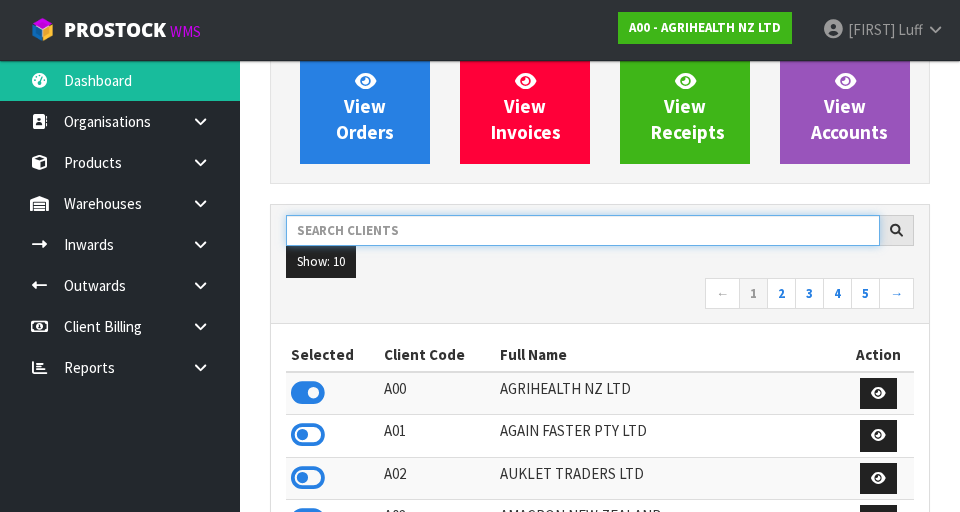 click at bounding box center (583, 230) 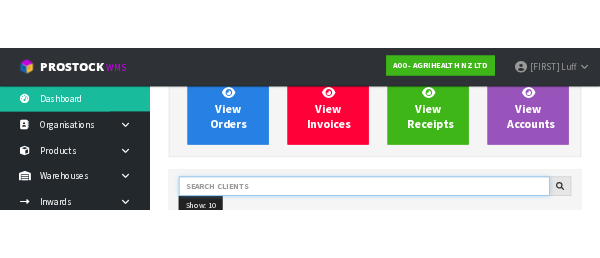 scroll, scrollTop: 0, scrollLeft: 0, axis: both 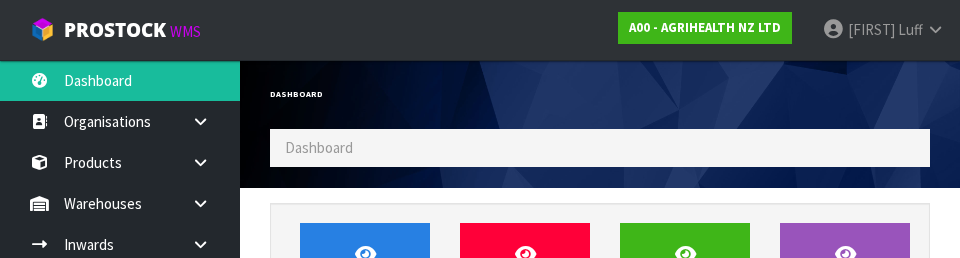 click on "Dashboard" at bounding box center [600, 94] 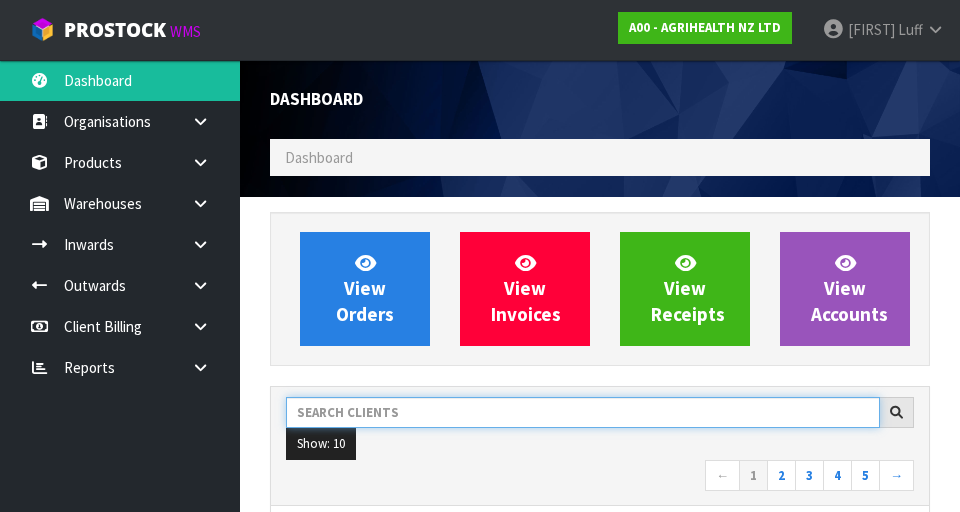 click at bounding box center (583, 412) 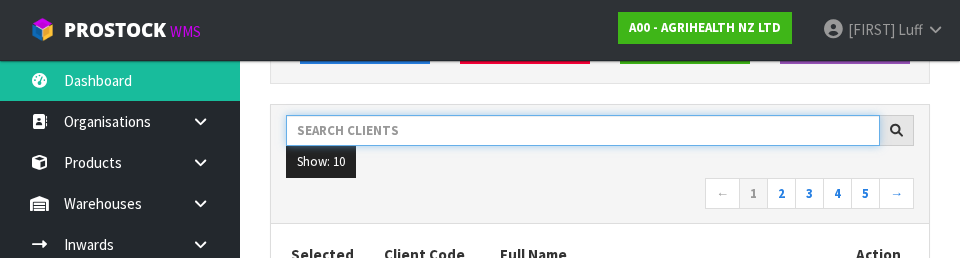scroll, scrollTop: 274, scrollLeft: 0, axis: vertical 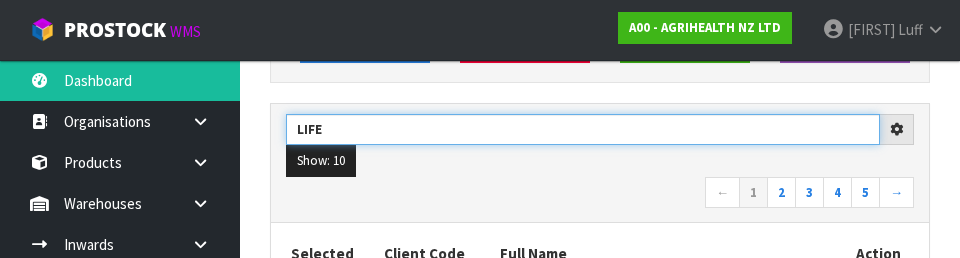 type on "Life" 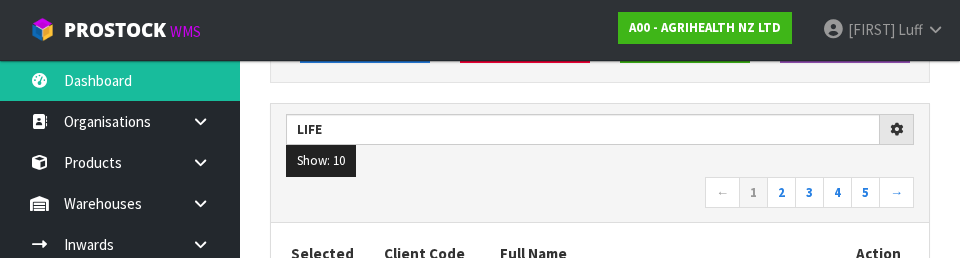 click on "←
1 2 3 4 5
→" at bounding box center [600, 194] 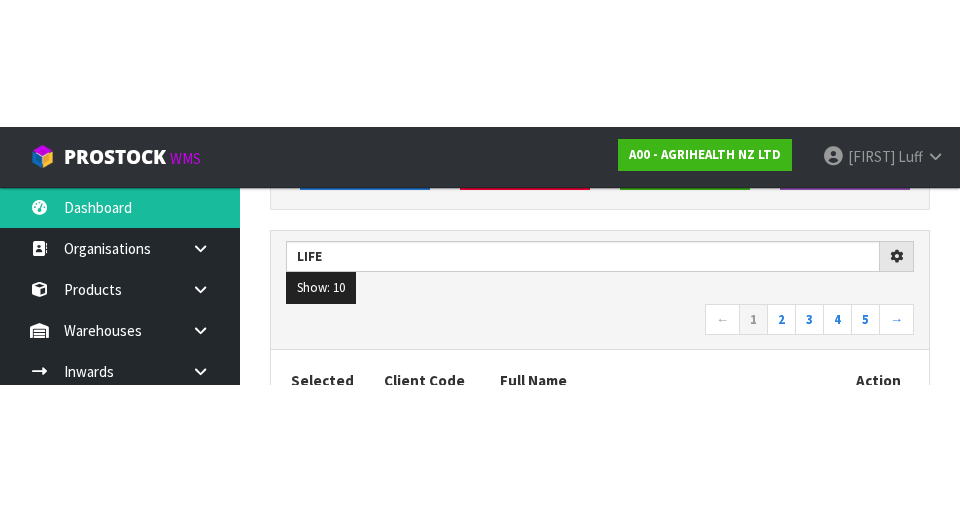 scroll, scrollTop: 283, scrollLeft: 0, axis: vertical 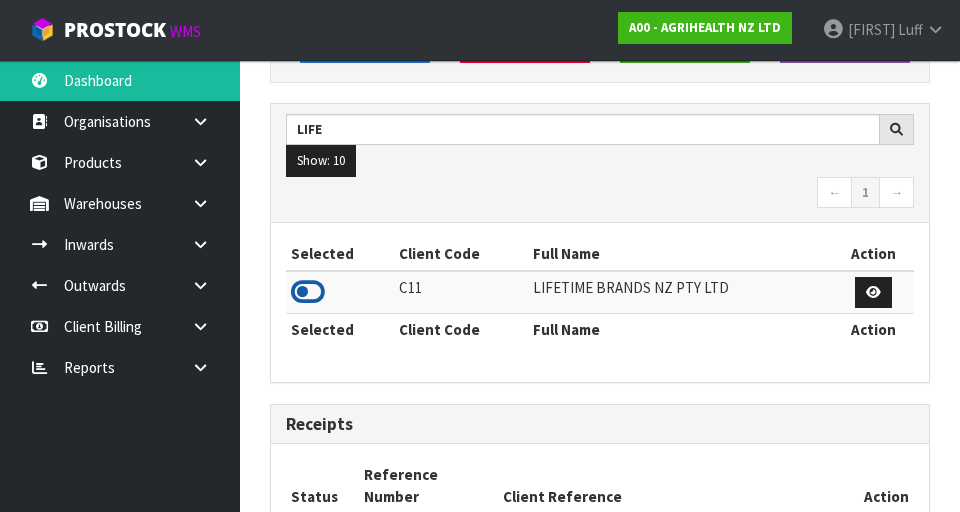 click at bounding box center (308, 292) 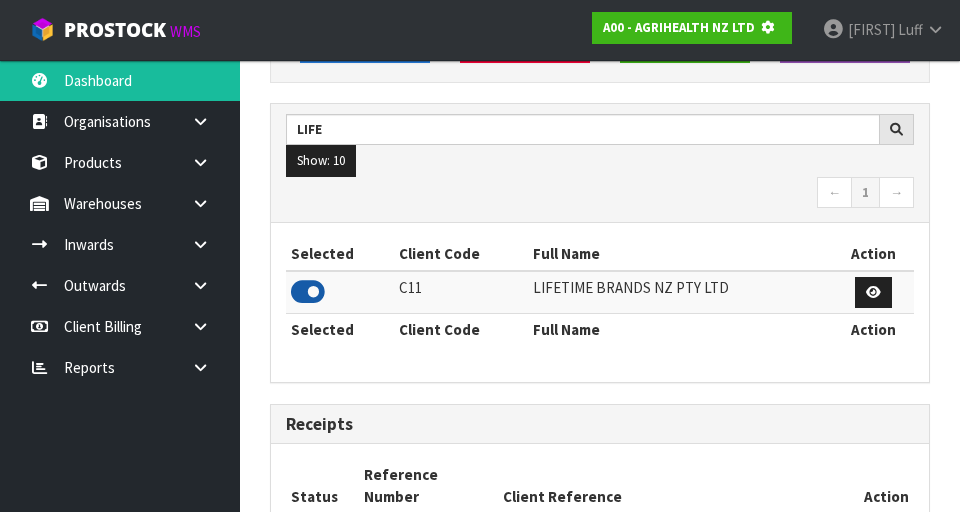 scroll, scrollTop: 1318, scrollLeft: 690, axis: both 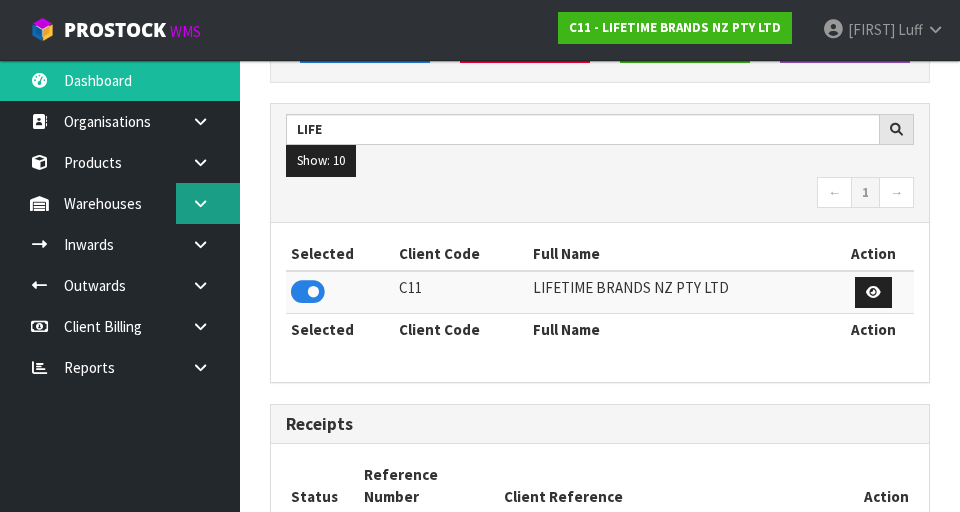 click at bounding box center (208, 121) 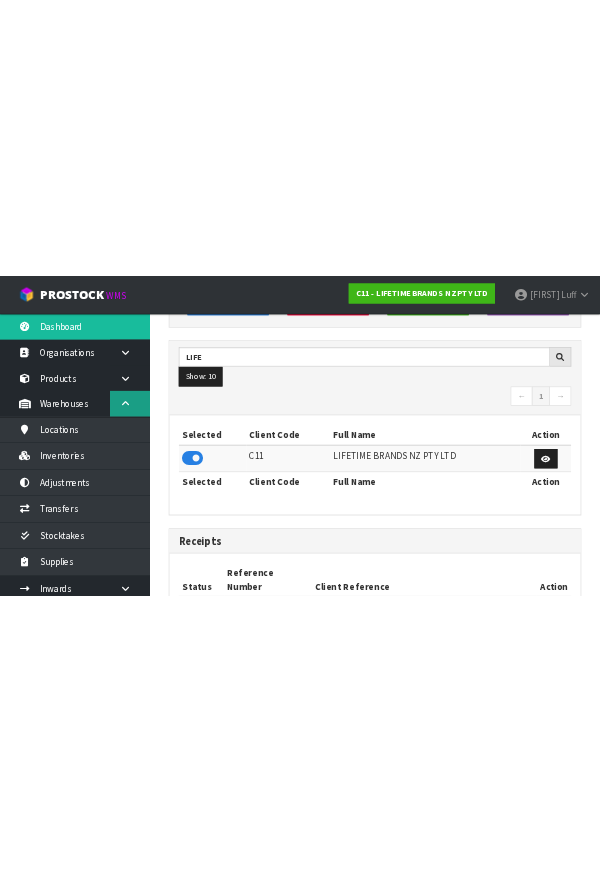 scroll, scrollTop: 0, scrollLeft: 0, axis: both 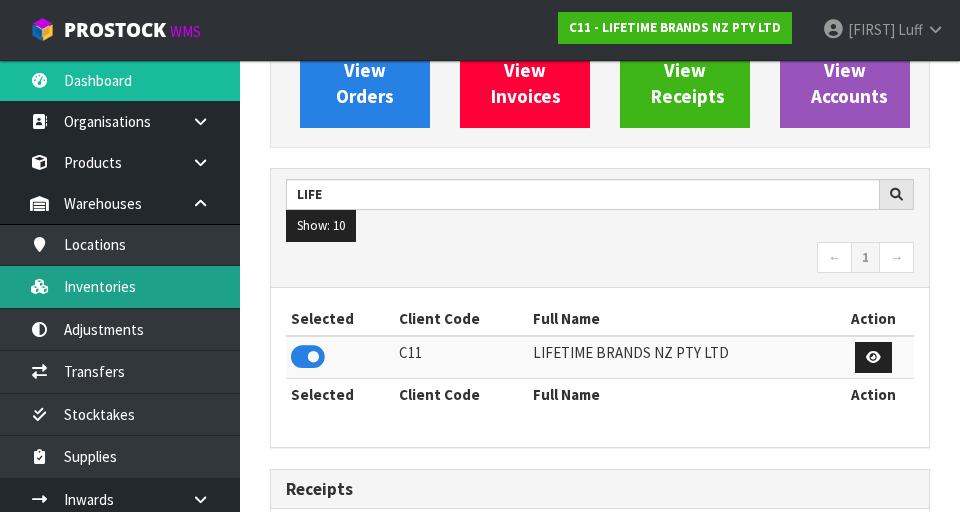 click on "Inventories" at bounding box center [120, 286] 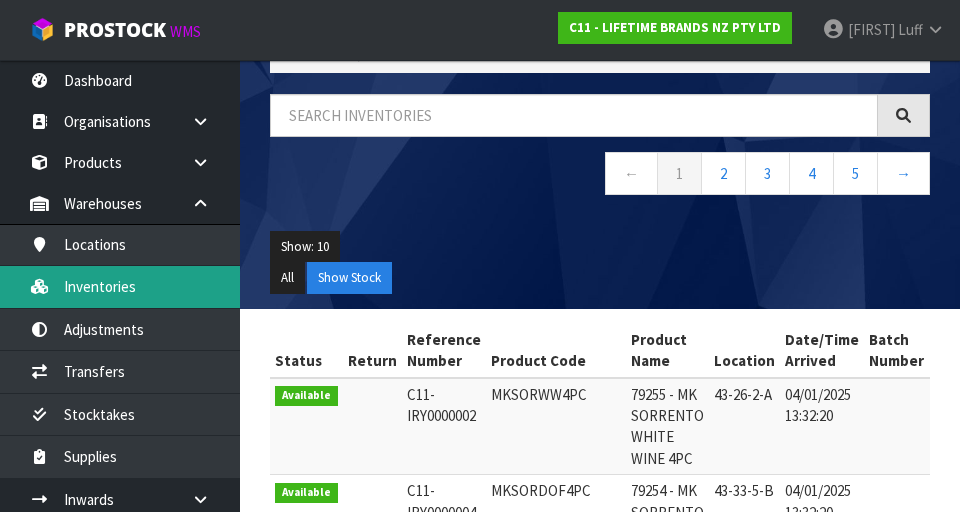 scroll, scrollTop: 0, scrollLeft: 0, axis: both 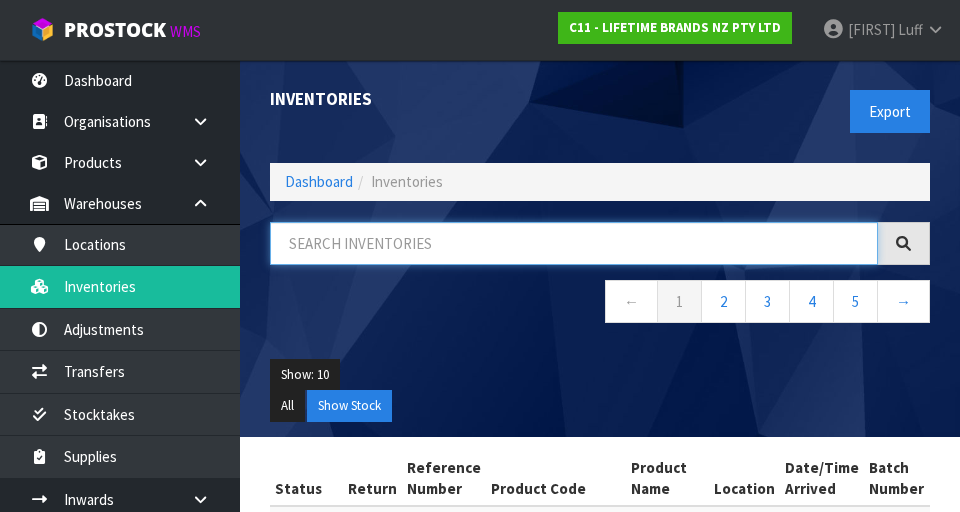 click at bounding box center [574, 243] 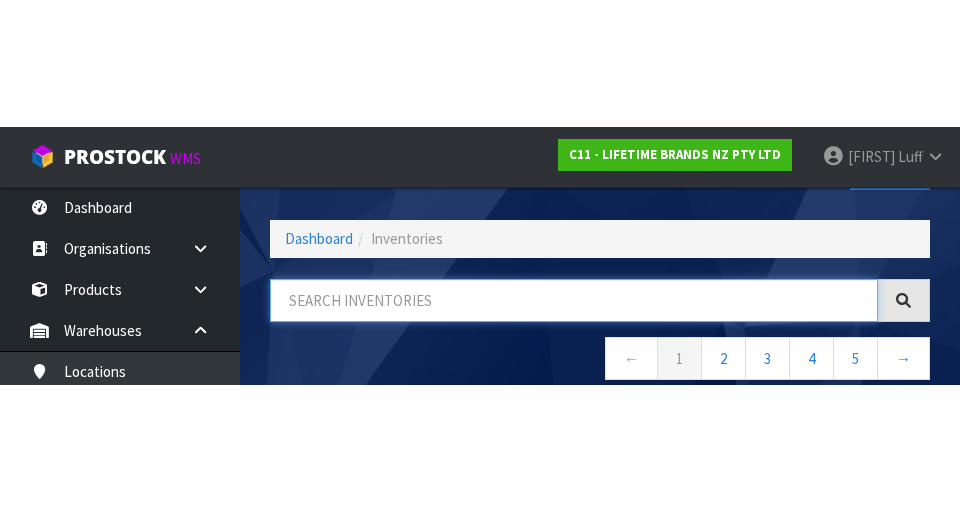 scroll, scrollTop: 114, scrollLeft: 0, axis: vertical 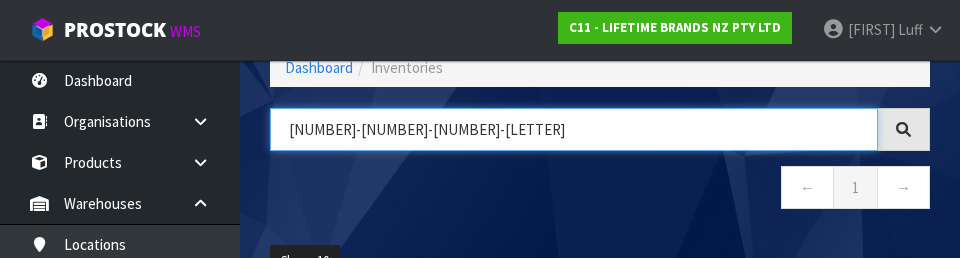 type on "[NUMBER]-[NUMBER]-[NUMBER]-[LETTER]" 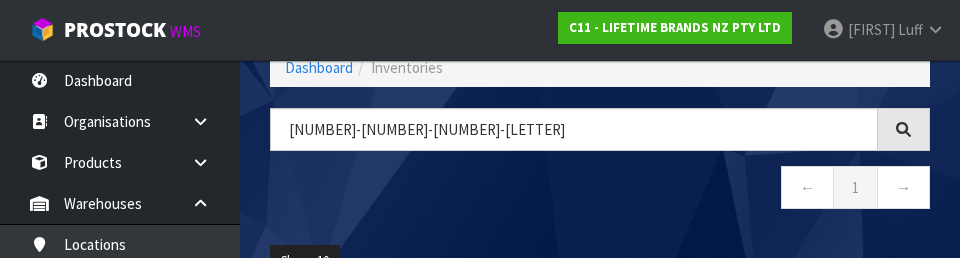click on "←
1
→" at bounding box center (600, 190) 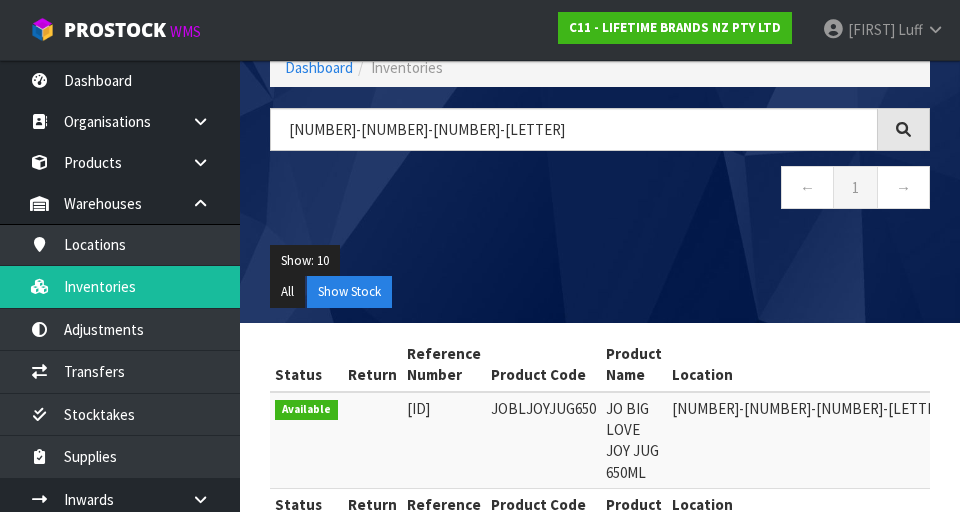 scroll, scrollTop: 202, scrollLeft: 0, axis: vertical 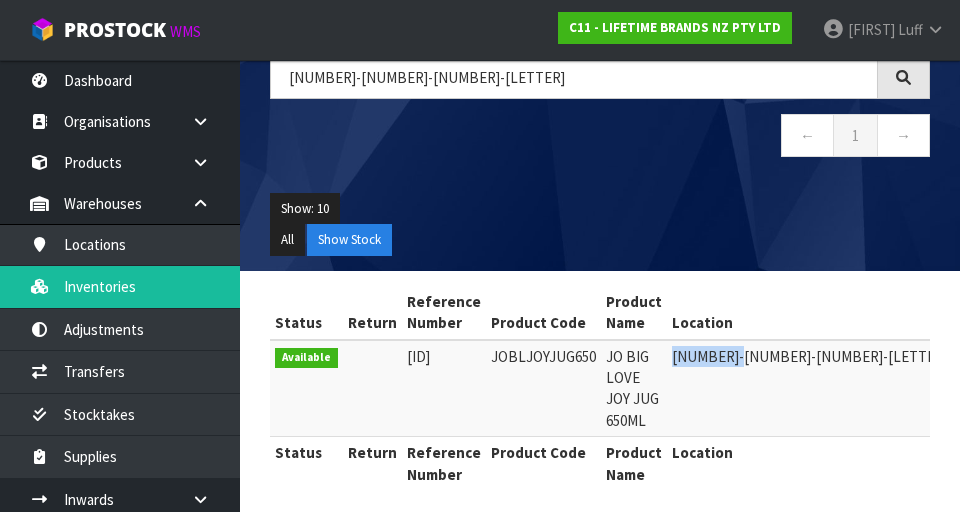 copy on "[NUMBER]-[NUMBER]-[NUMBER]-[LETTER]" 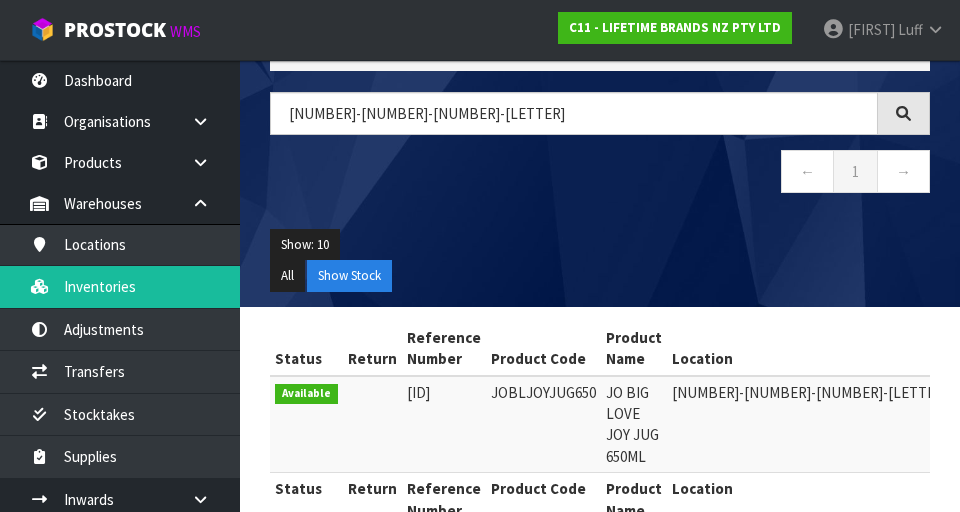 scroll, scrollTop: 128, scrollLeft: 0, axis: vertical 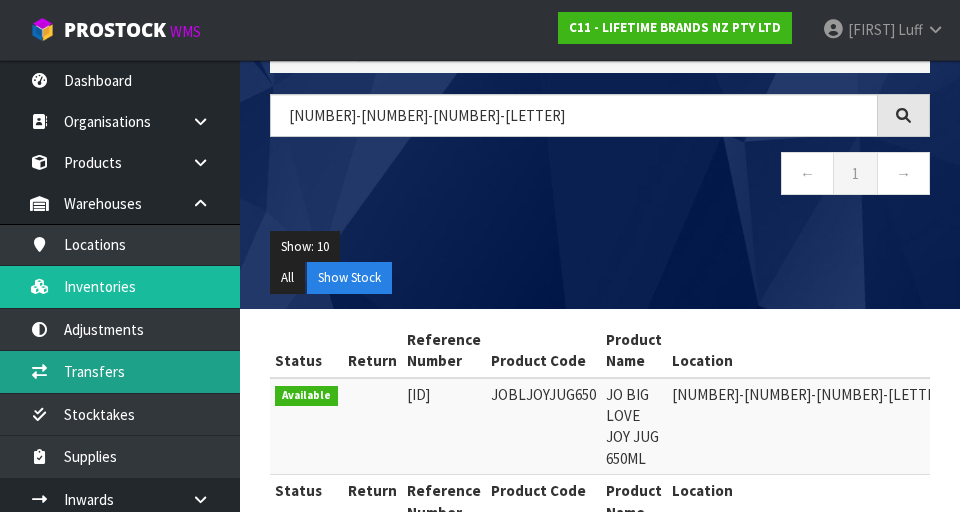 click on "Transfers" at bounding box center [120, 371] 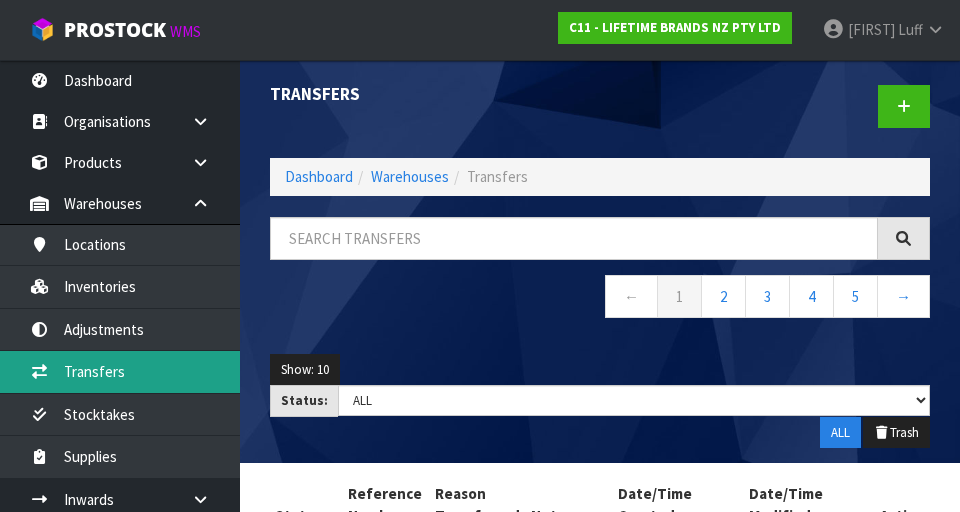 scroll, scrollTop: 0, scrollLeft: 0, axis: both 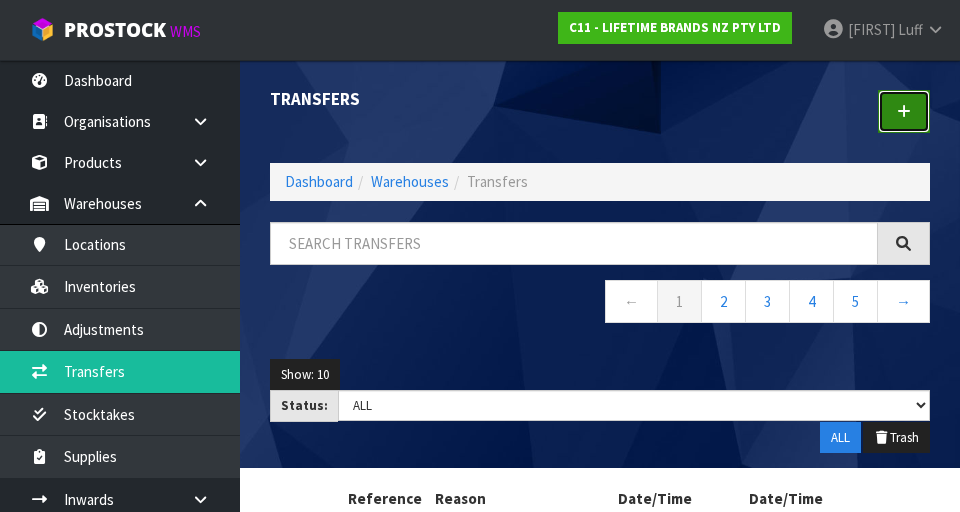 click at bounding box center [904, 111] 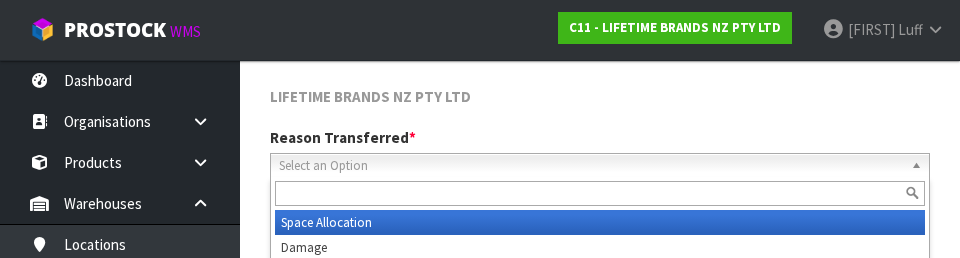 scroll, scrollTop: 276, scrollLeft: 0, axis: vertical 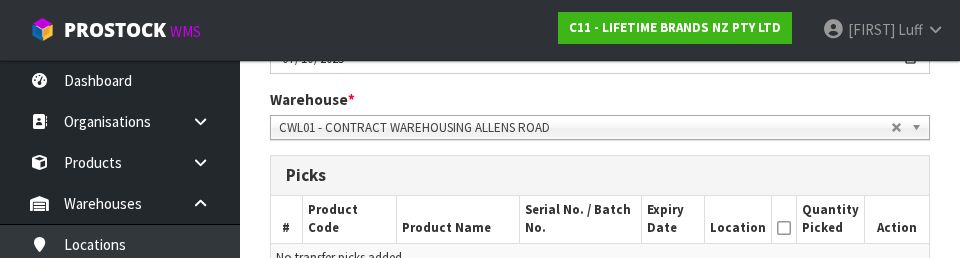 click on "Picks" at bounding box center [600, 176] 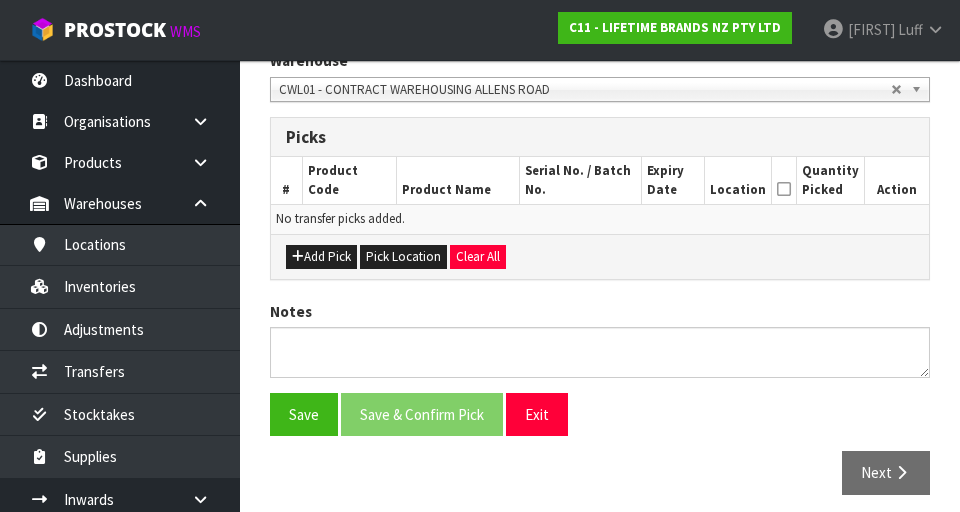 scroll, scrollTop: 449, scrollLeft: 0, axis: vertical 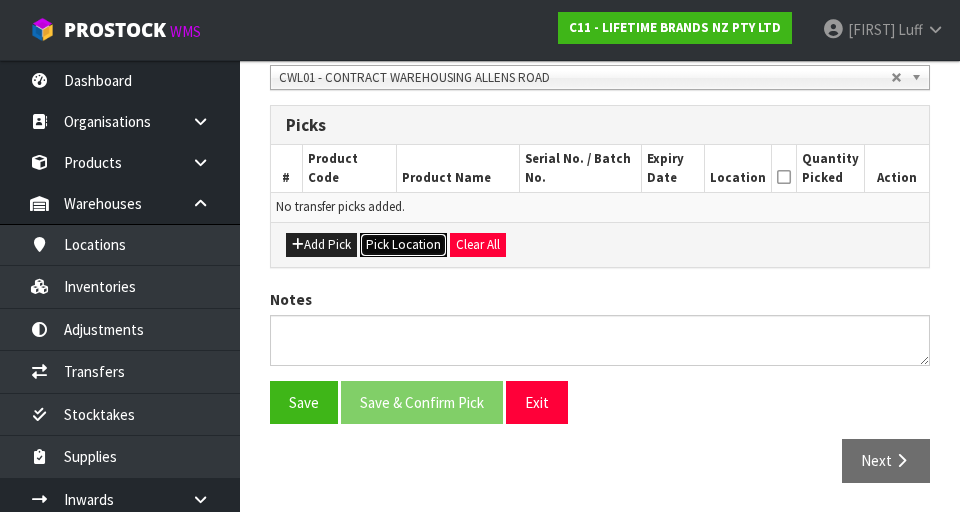 click on "Pick Location" at bounding box center [403, 245] 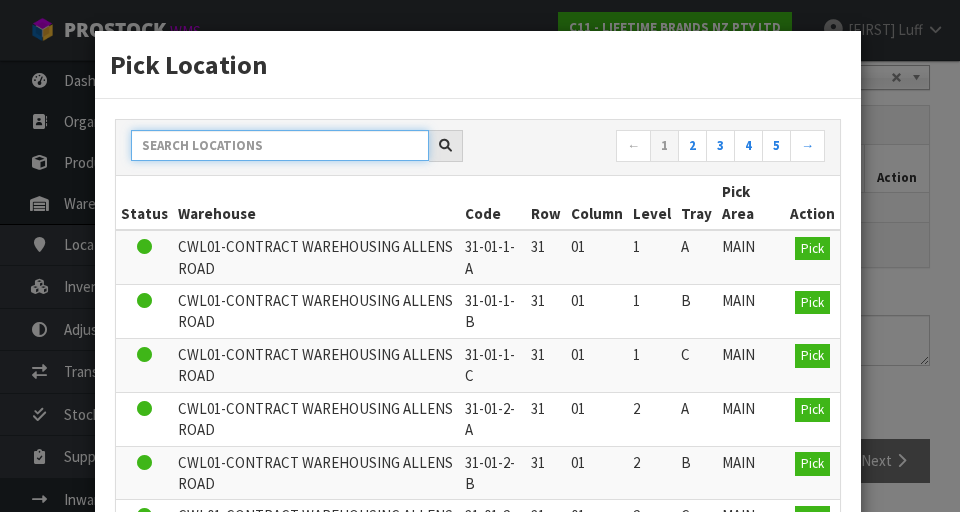 paste on "[NUMBER]-[NUMBER]-[NUMBER]-[LETTER]" 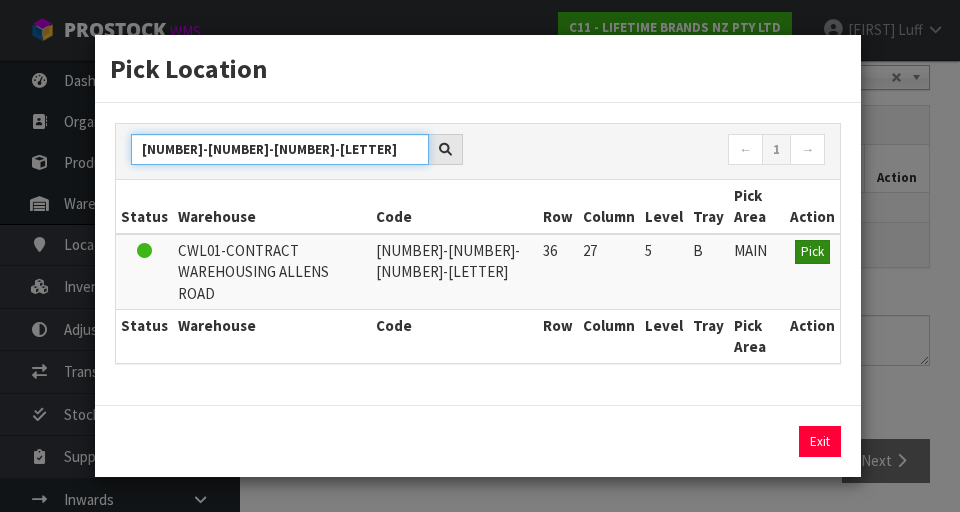 type on "[NUMBER]-[NUMBER]-[NUMBER]-[LETTER]" 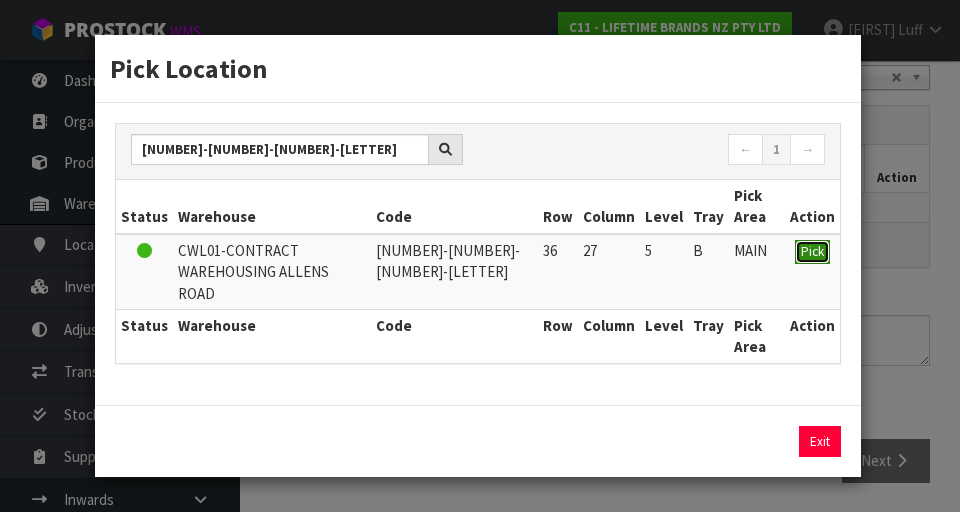 click on "Pick" at bounding box center [812, 251] 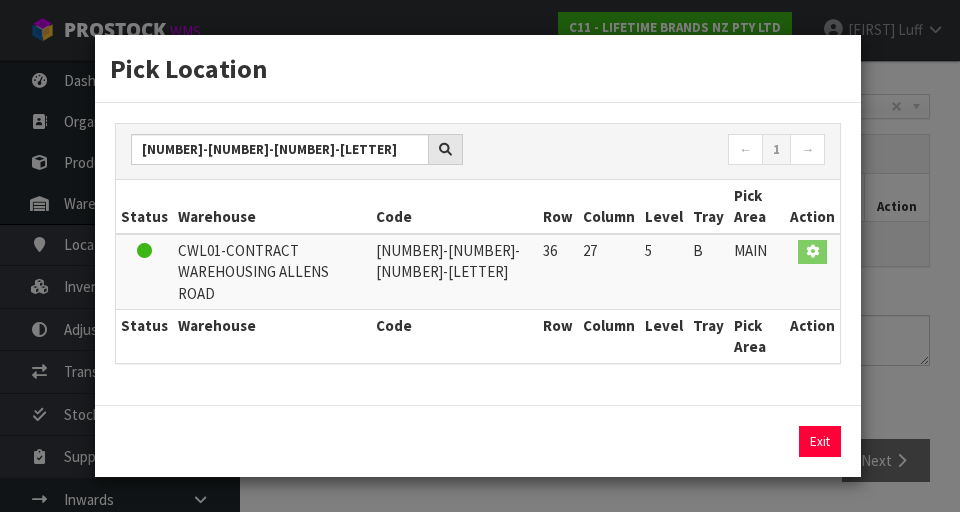 scroll, scrollTop: 449, scrollLeft: 0, axis: vertical 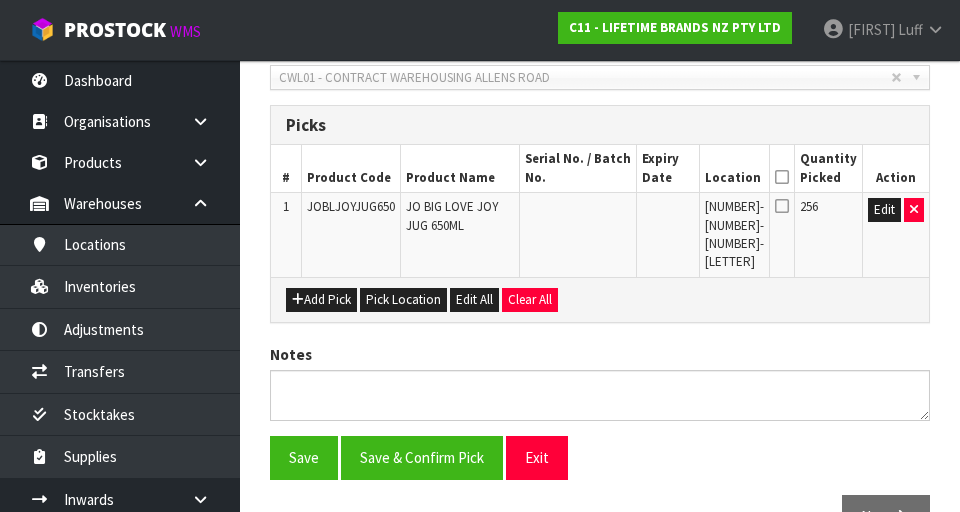 click at bounding box center (782, 177) 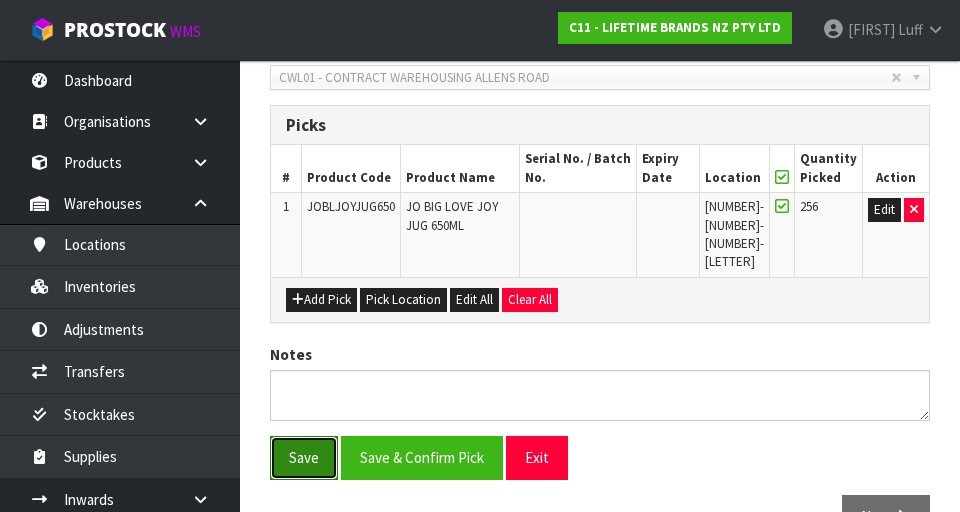 click on "Save" at bounding box center [304, 457] 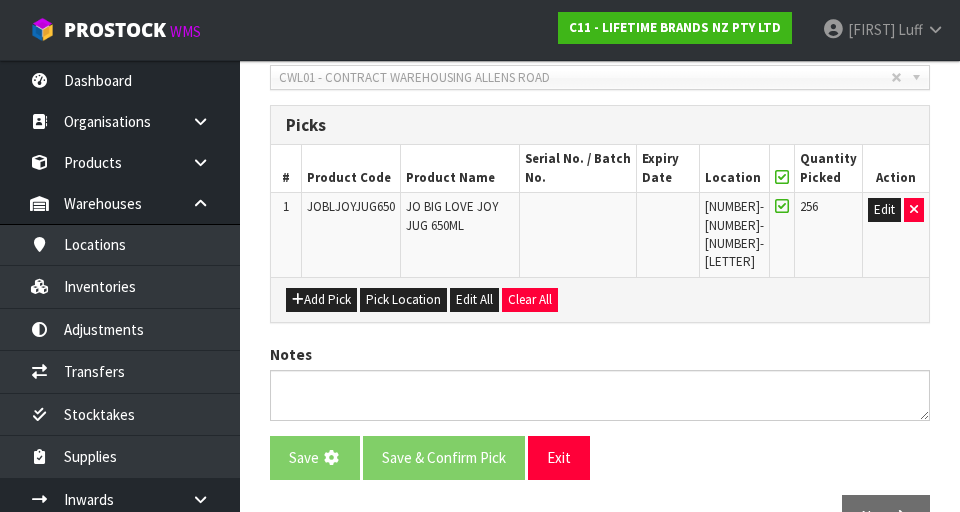 scroll, scrollTop: 0, scrollLeft: 0, axis: both 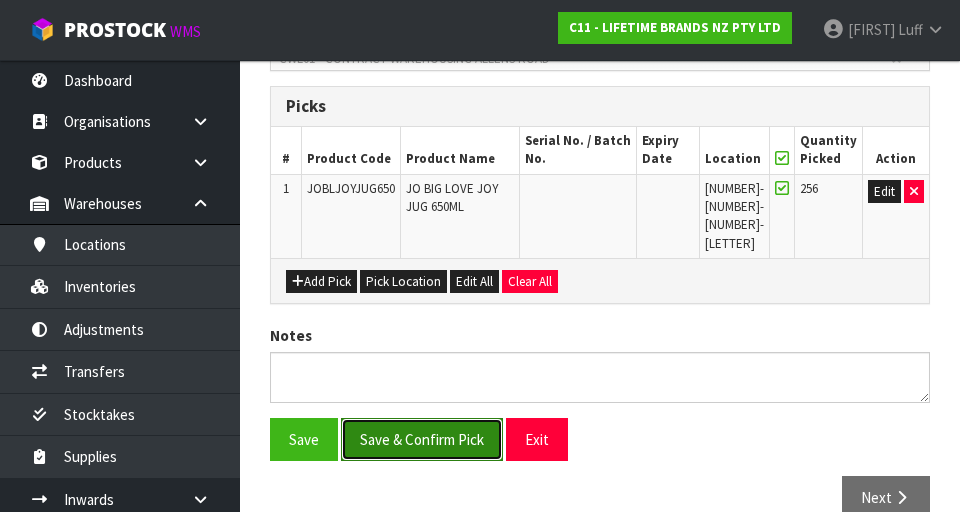 click on "Save & Confirm Pick" at bounding box center (422, 439) 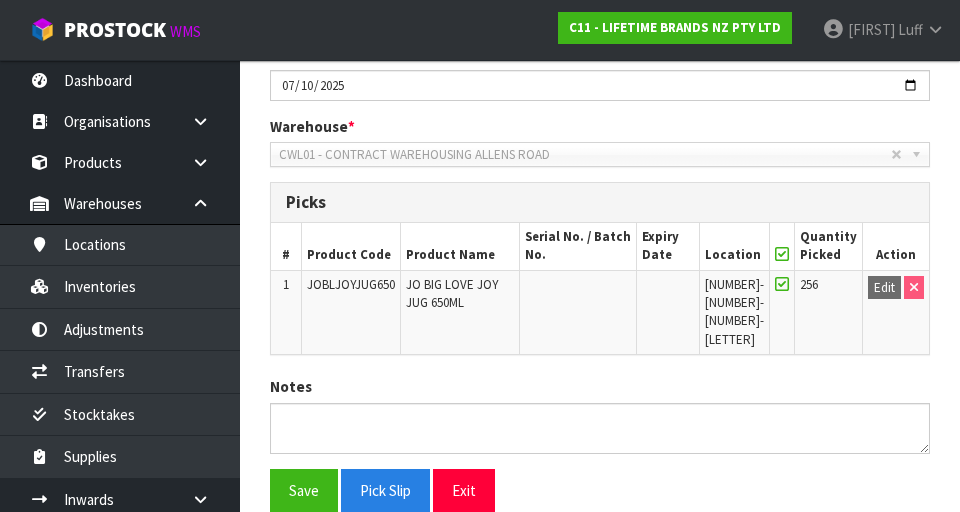 scroll, scrollTop: 495, scrollLeft: 0, axis: vertical 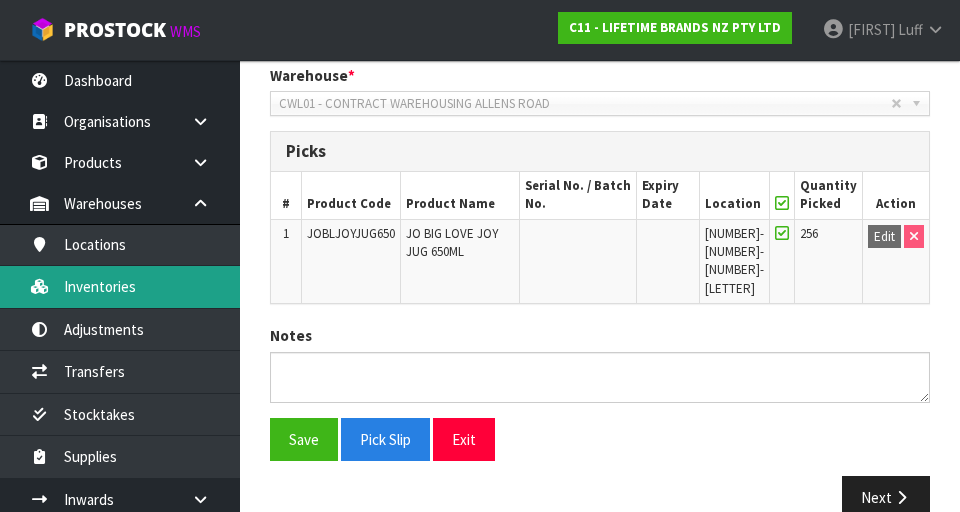 click on "Inventories" at bounding box center [120, 286] 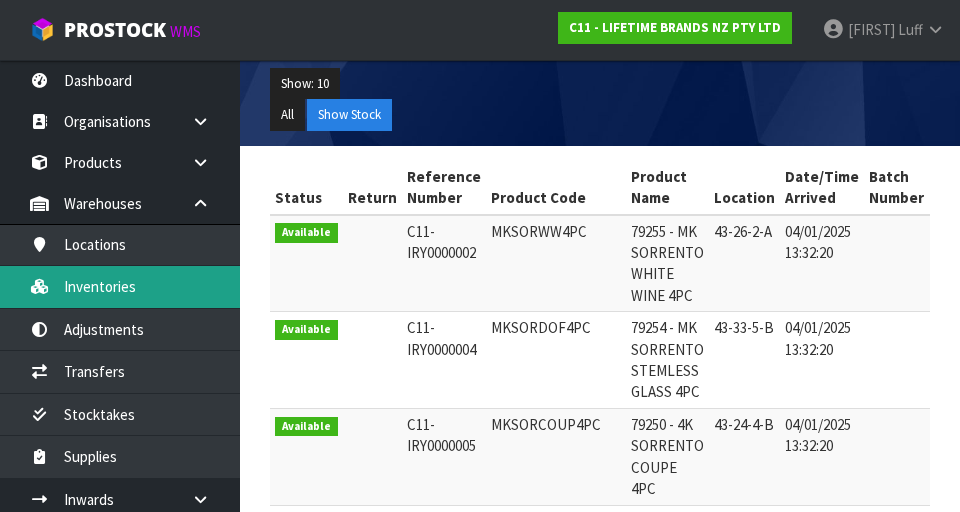 scroll, scrollTop: 0, scrollLeft: 0, axis: both 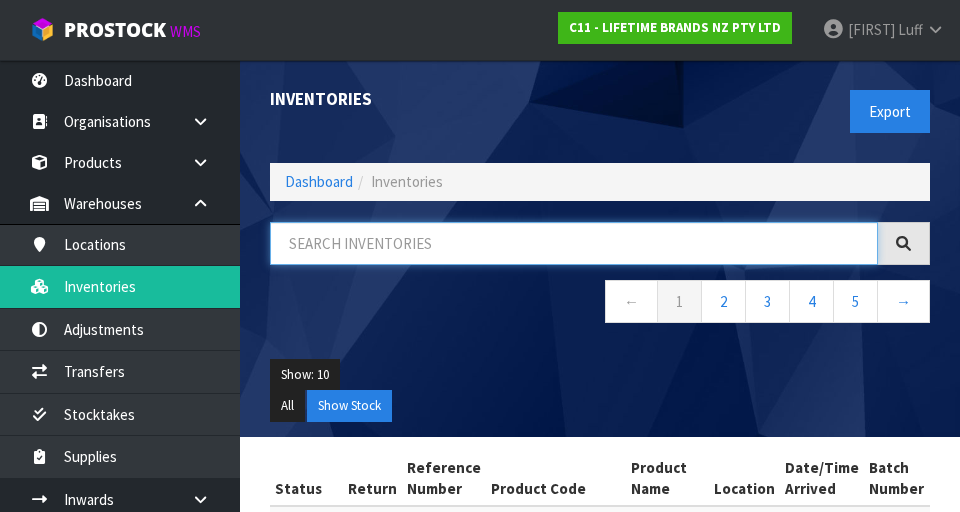 click at bounding box center [574, 243] 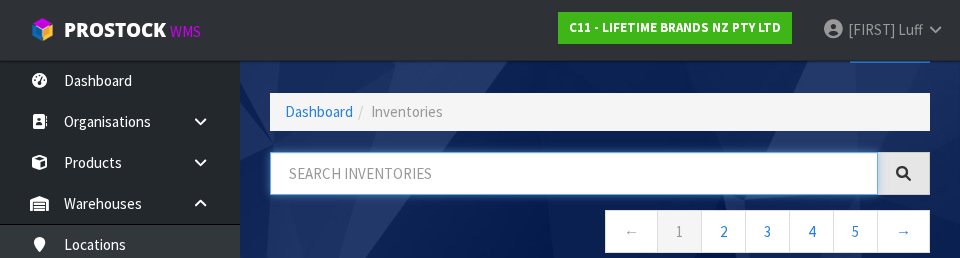 scroll, scrollTop: 114, scrollLeft: 0, axis: vertical 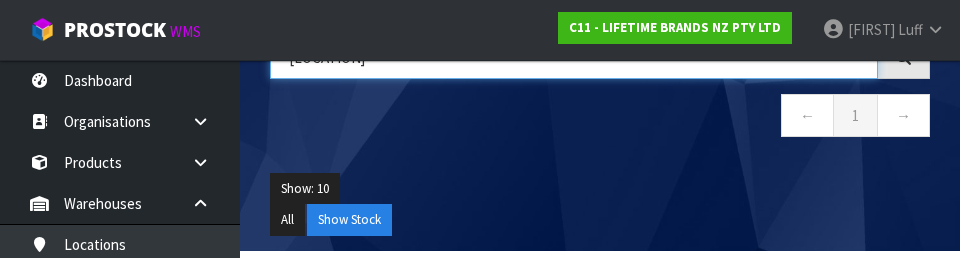 type on "[LOCATION]" 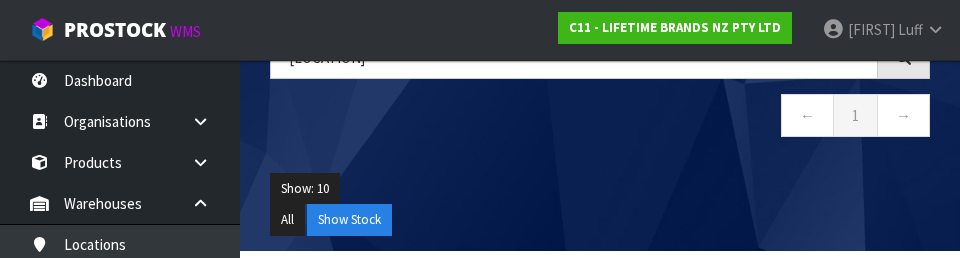 click on "Show: 10
5
10
25
50
All
Show Stock" at bounding box center [600, 204] 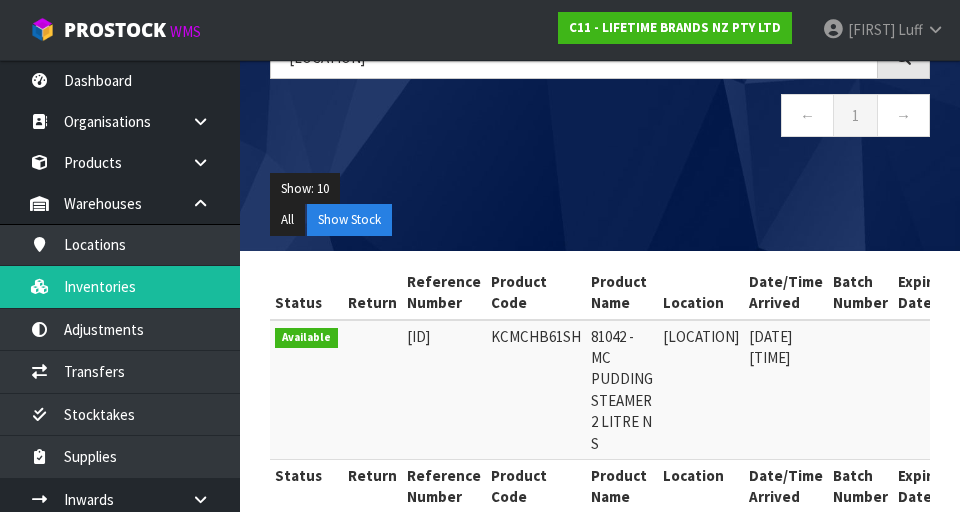 scroll, scrollTop: 223, scrollLeft: 0, axis: vertical 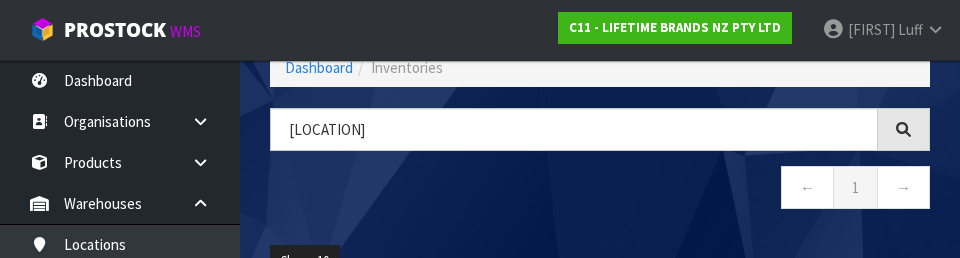 click on "←
1
→" at bounding box center (600, 190) 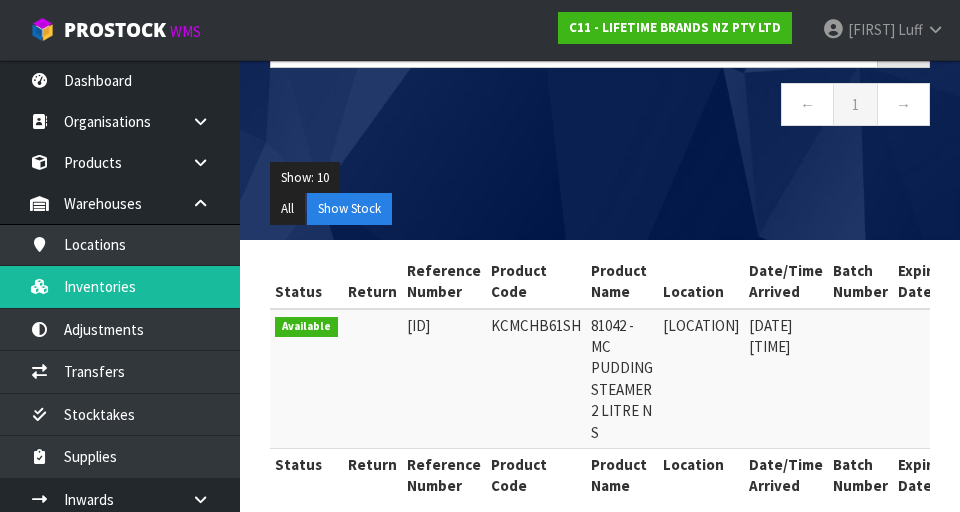 scroll, scrollTop: 223, scrollLeft: 0, axis: vertical 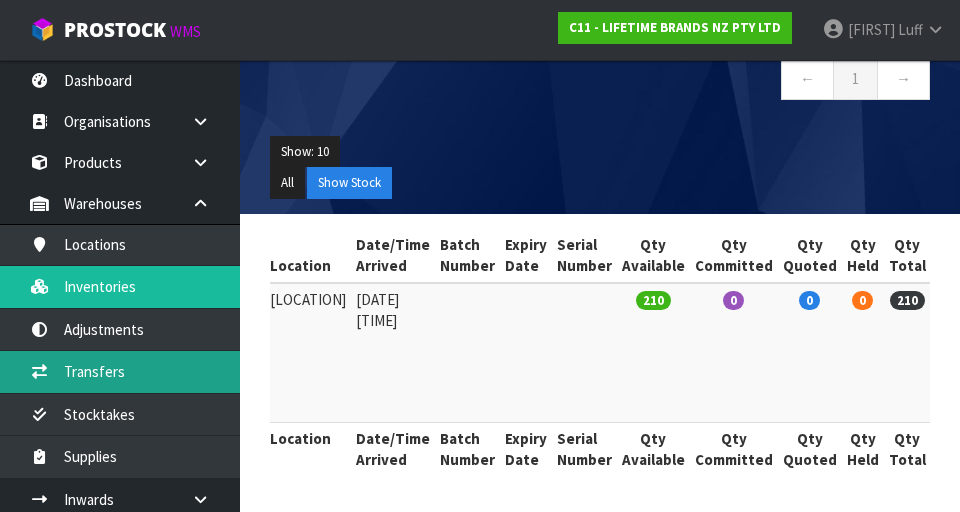 click on "Transfers" at bounding box center [120, 371] 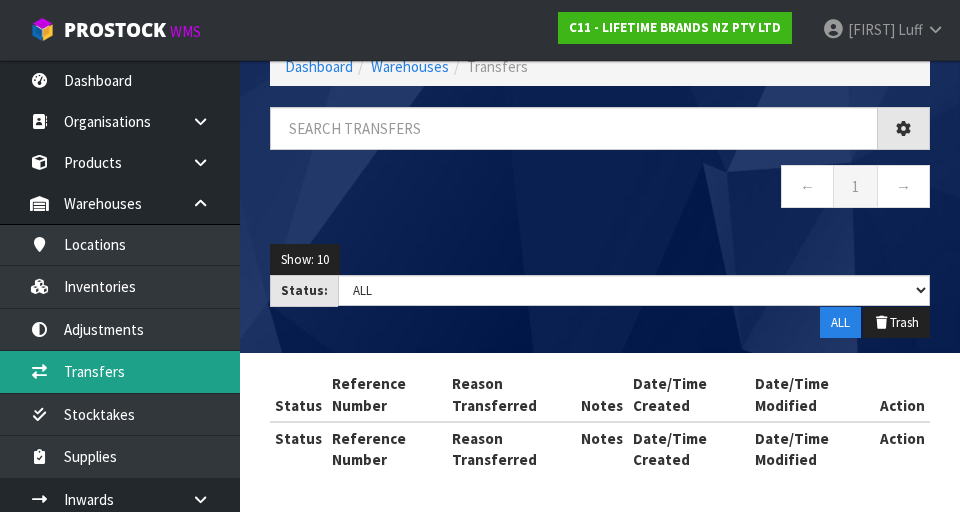 scroll, scrollTop: 223, scrollLeft: 0, axis: vertical 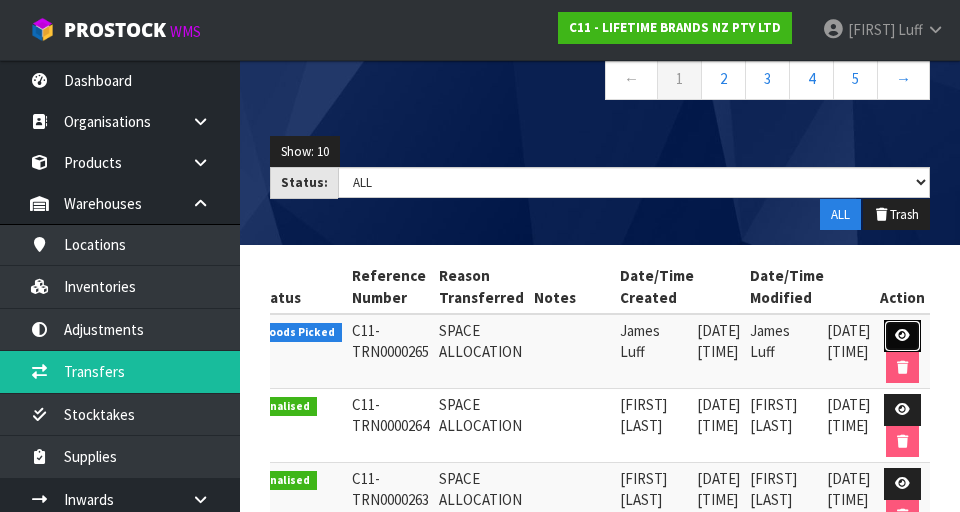 click at bounding box center (902, 336) 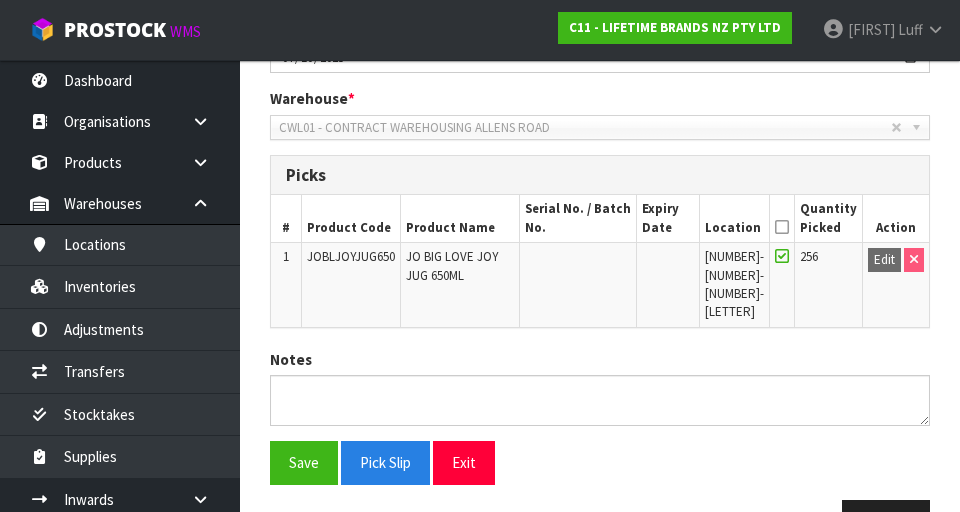 scroll, scrollTop: 423, scrollLeft: 0, axis: vertical 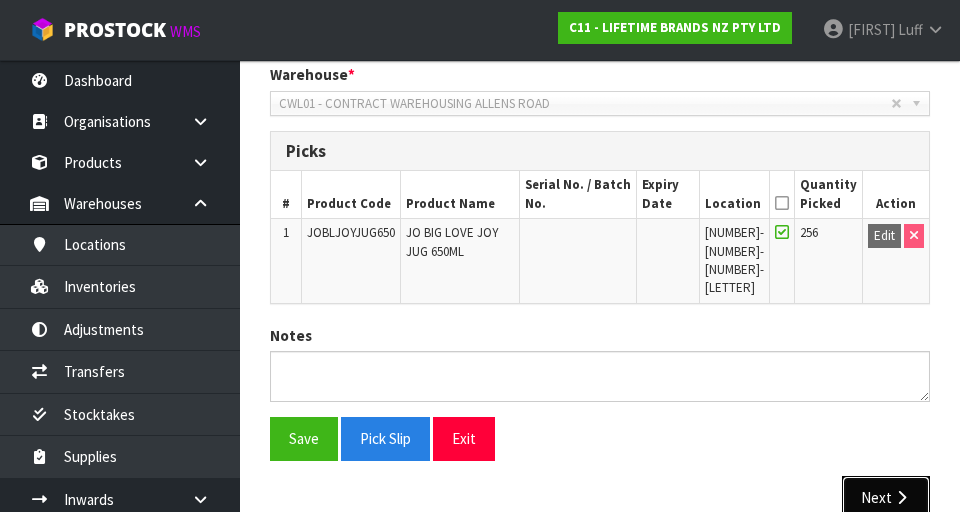 click on "Next" at bounding box center (886, 497) 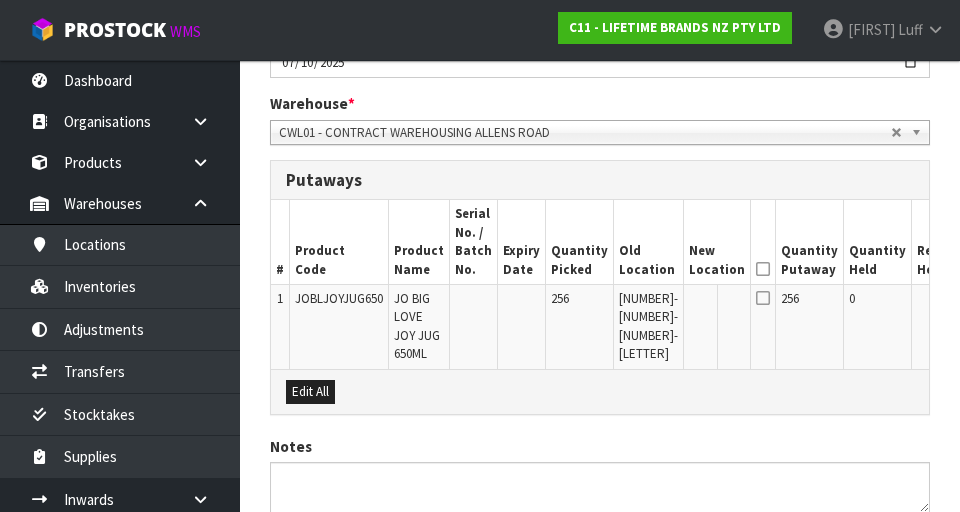 scroll, scrollTop: 560, scrollLeft: 0, axis: vertical 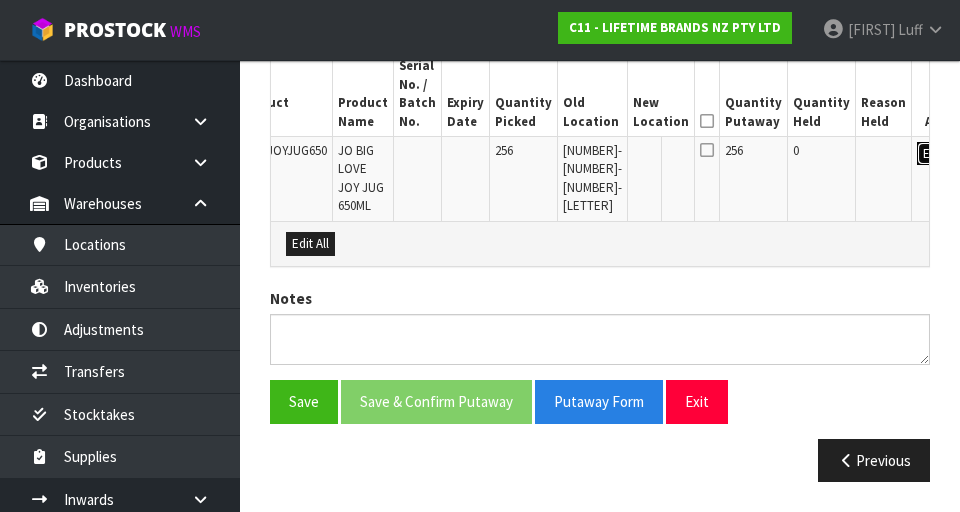 click on "Edit" at bounding box center (933, 154) 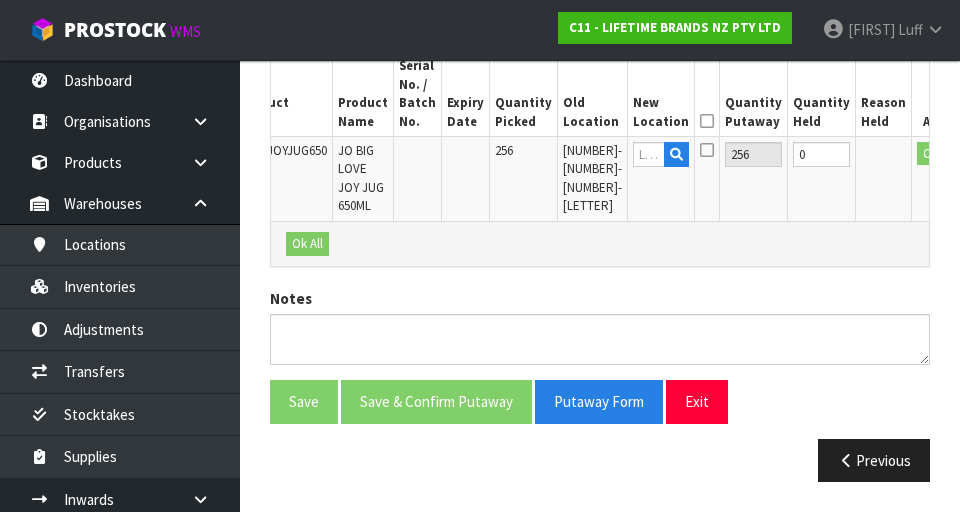 scroll, scrollTop: 0, scrollLeft: 51, axis: horizontal 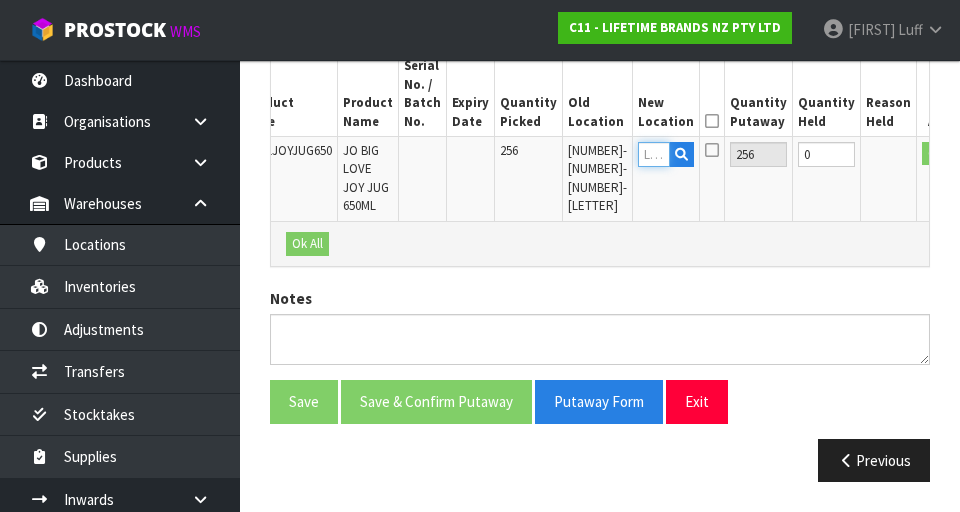 paste on "[LOCATION]" 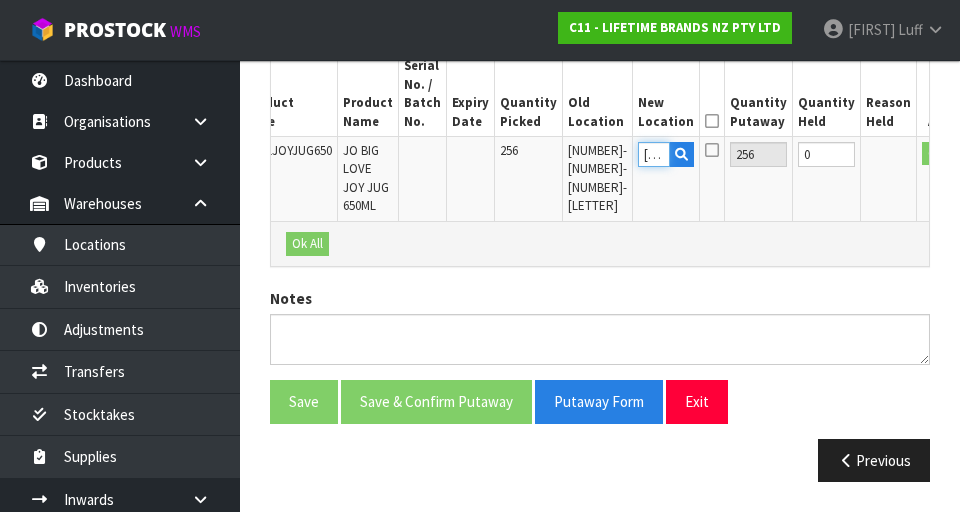 scroll, scrollTop: 0, scrollLeft: 38, axis: horizontal 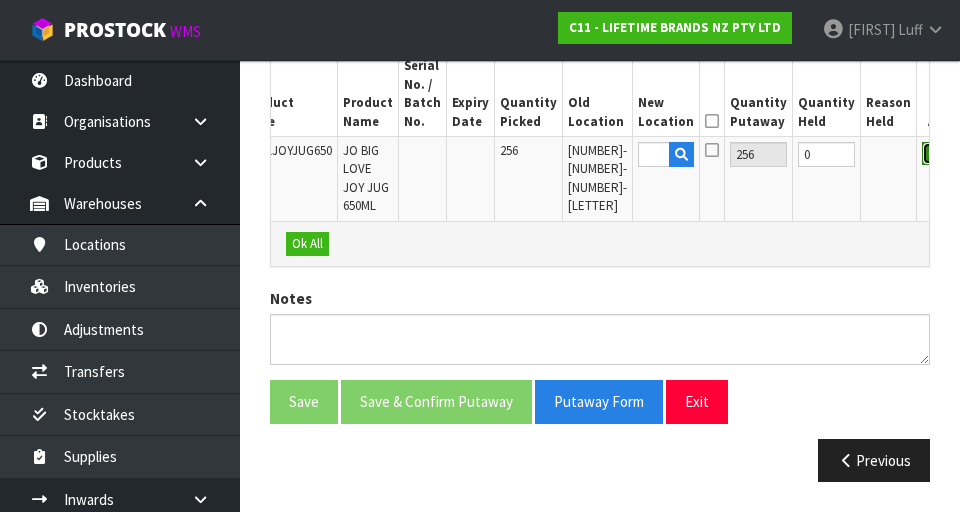 click on "OK" at bounding box center (936, 154) 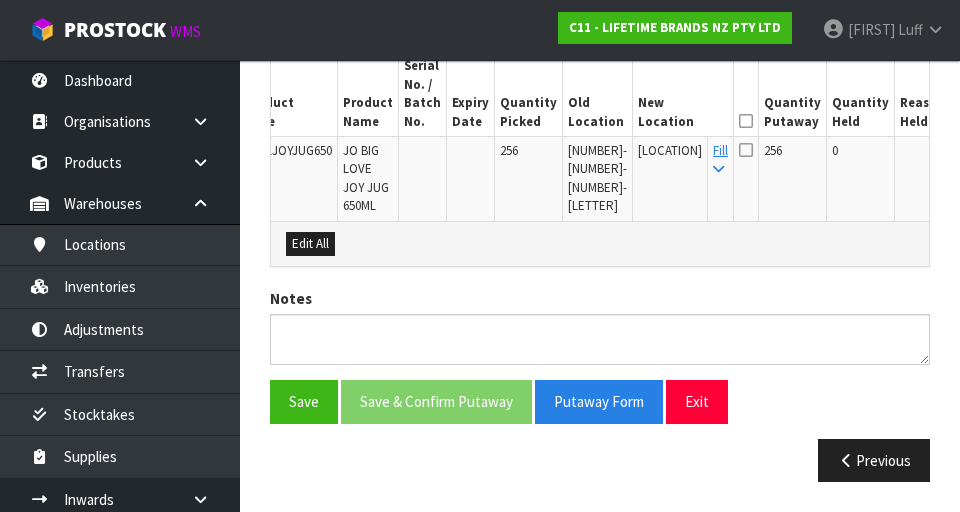 click at bounding box center [746, 121] 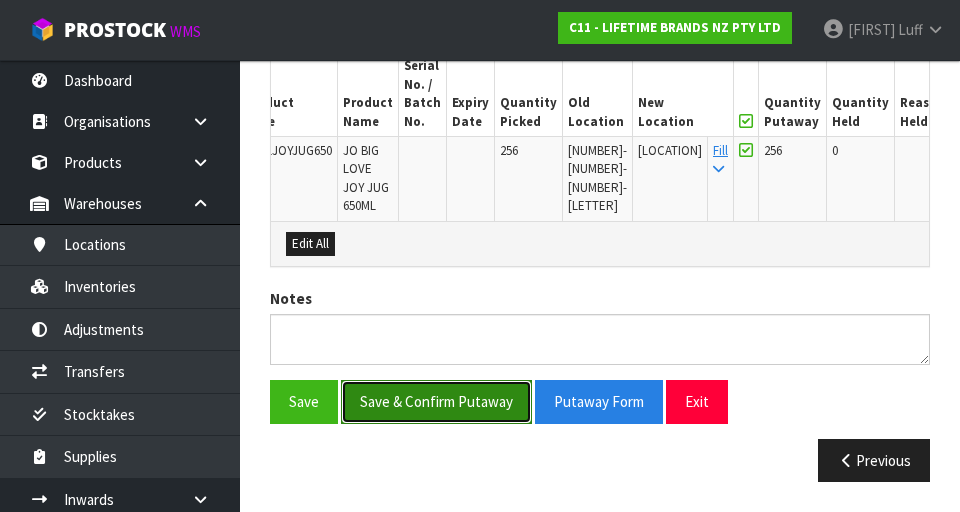 click on "Save & Confirm Putaway" at bounding box center (436, 401) 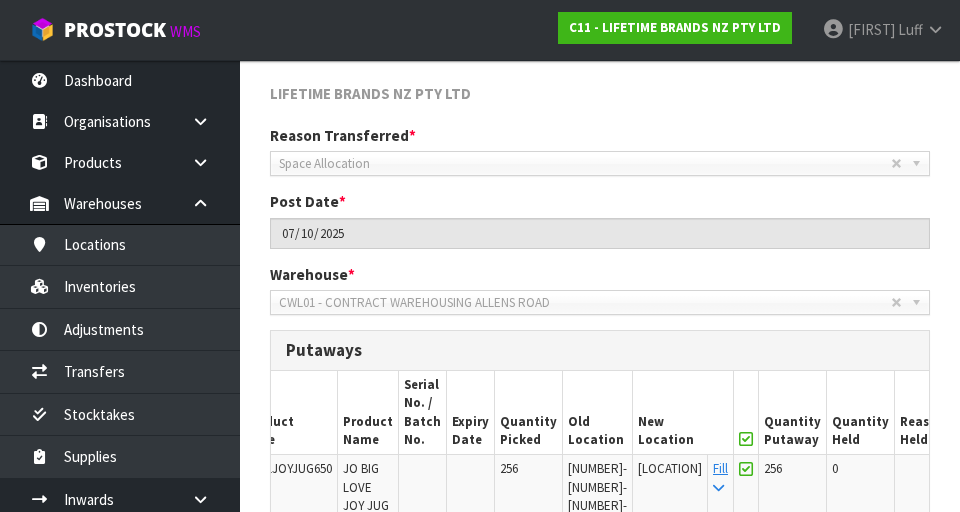 scroll, scrollTop: 587, scrollLeft: 0, axis: vertical 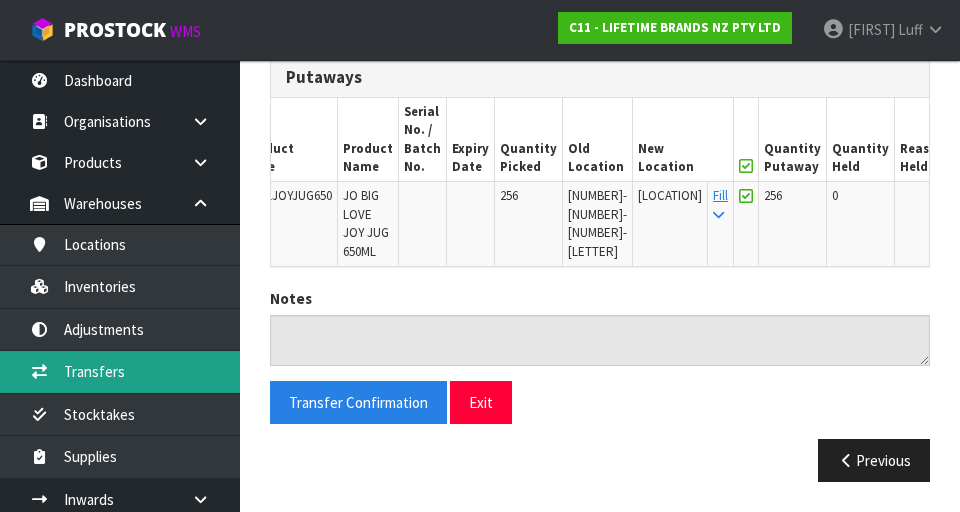 click on "Transfers" at bounding box center (120, 371) 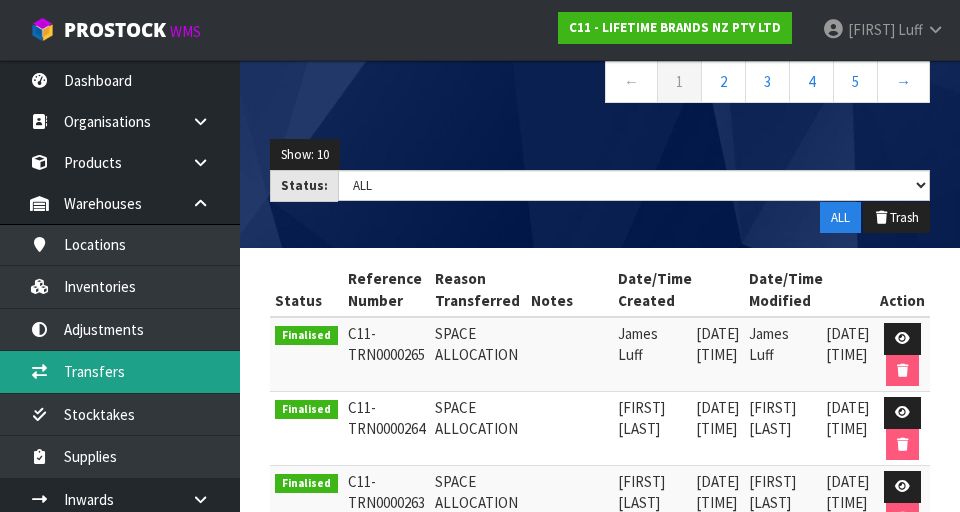 scroll, scrollTop: 0, scrollLeft: 0, axis: both 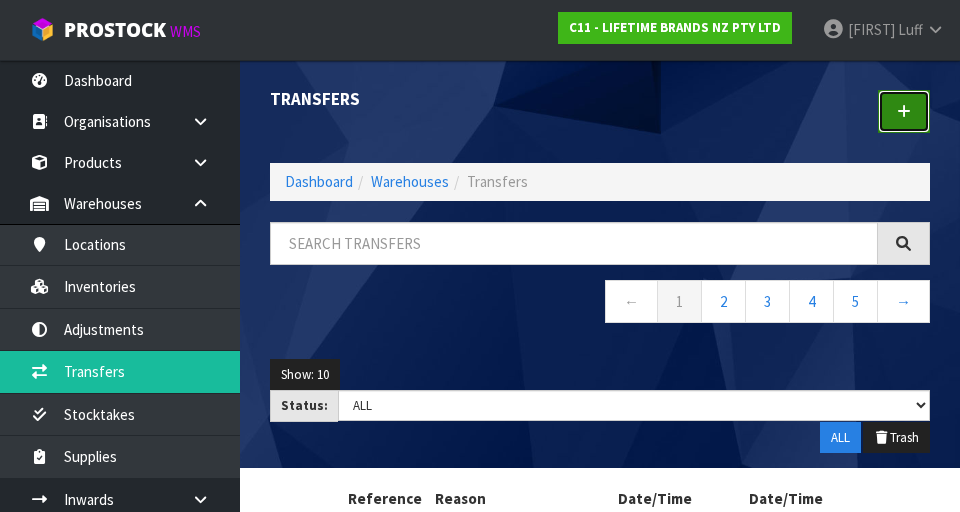 click at bounding box center (904, 111) 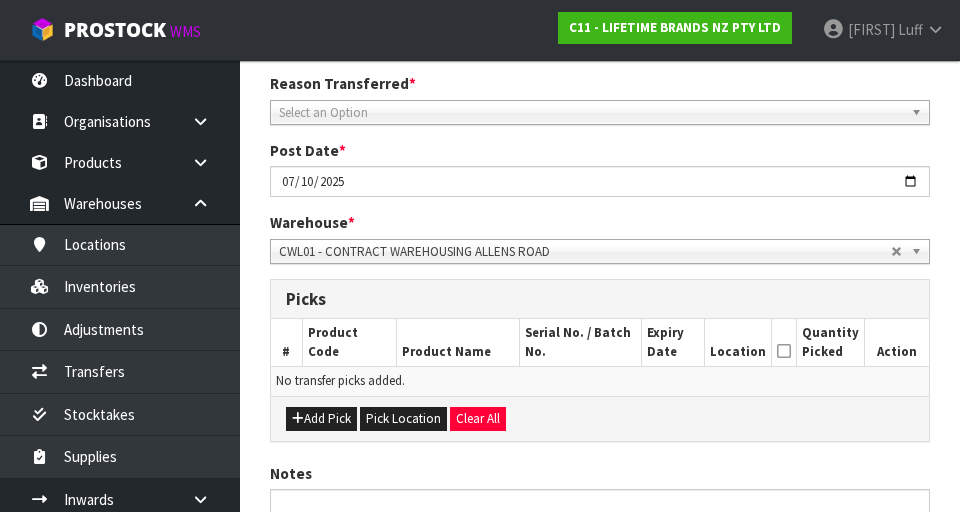 click on "Select an Option" at bounding box center [591, 113] 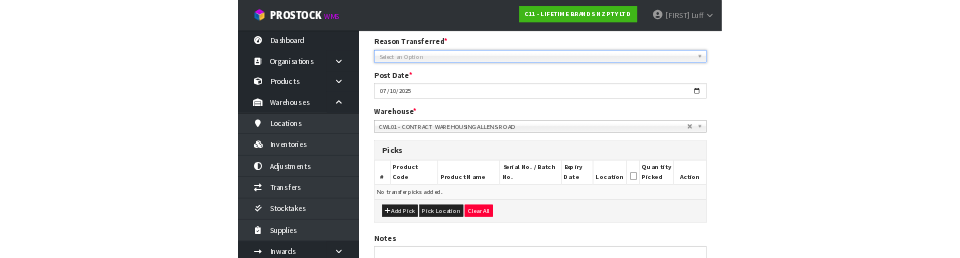 scroll, scrollTop: 265, scrollLeft: 0, axis: vertical 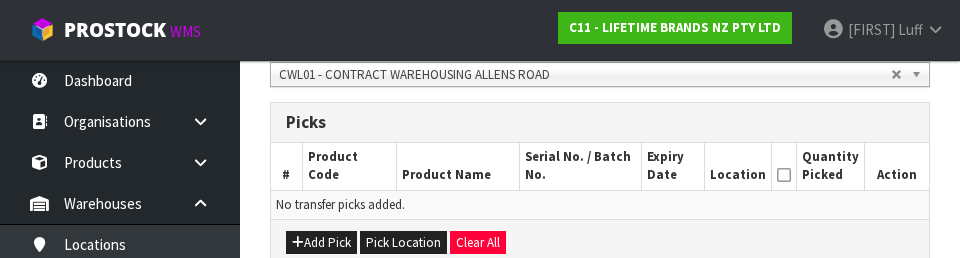 click on "Product	Name" at bounding box center (457, 166) 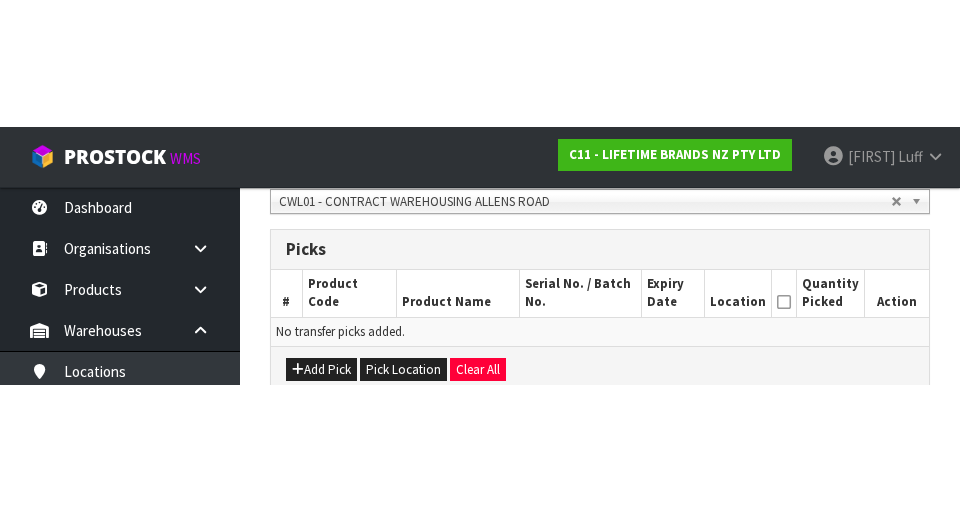 scroll, scrollTop: 449, scrollLeft: 0, axis: vertical 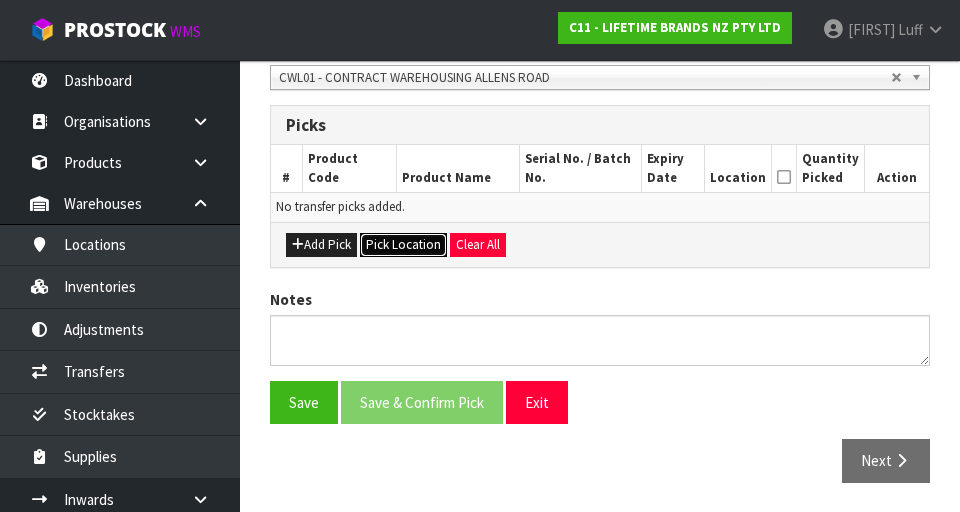 click on "Pick Location" at bounding box center [403, 245] 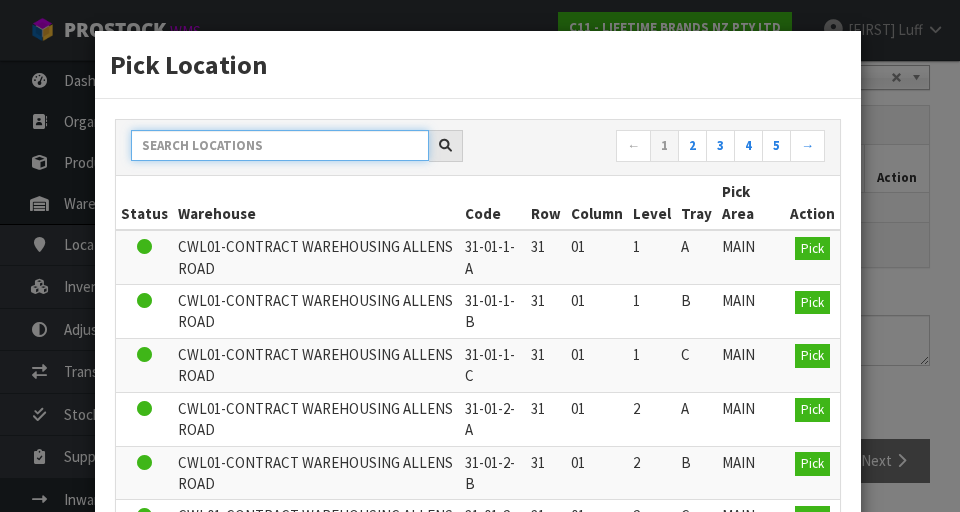 scroll, scrollTop: 142, scrollLeft: 0, axis: vertical 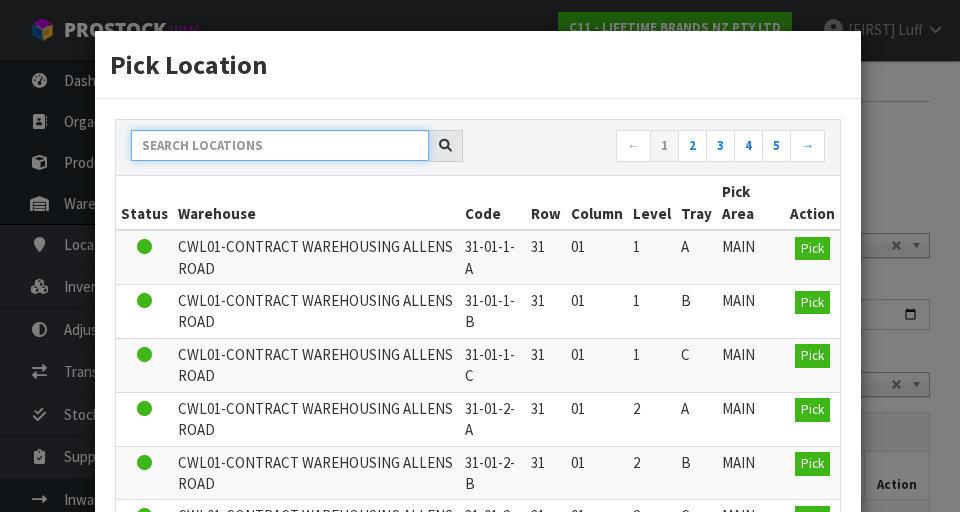 click at bounding box center [280, 145] 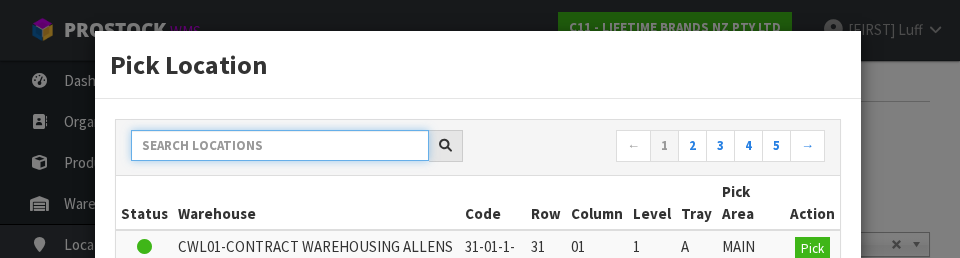 paste on "[LOCATION]" 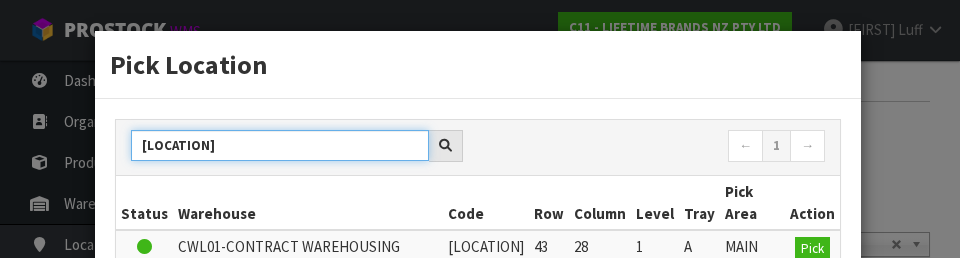 type on "[LOCATION]" 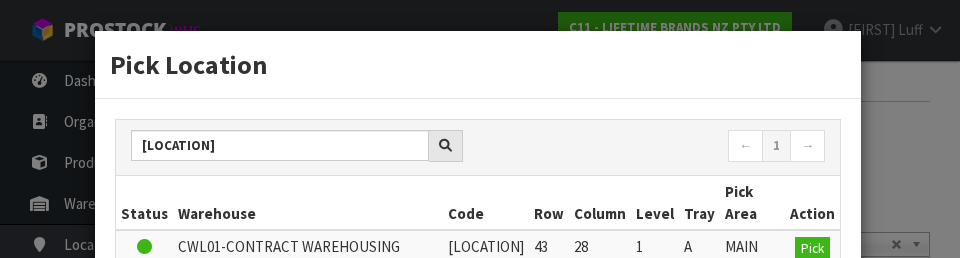 click on "Code" at bounding box center [486, 203] 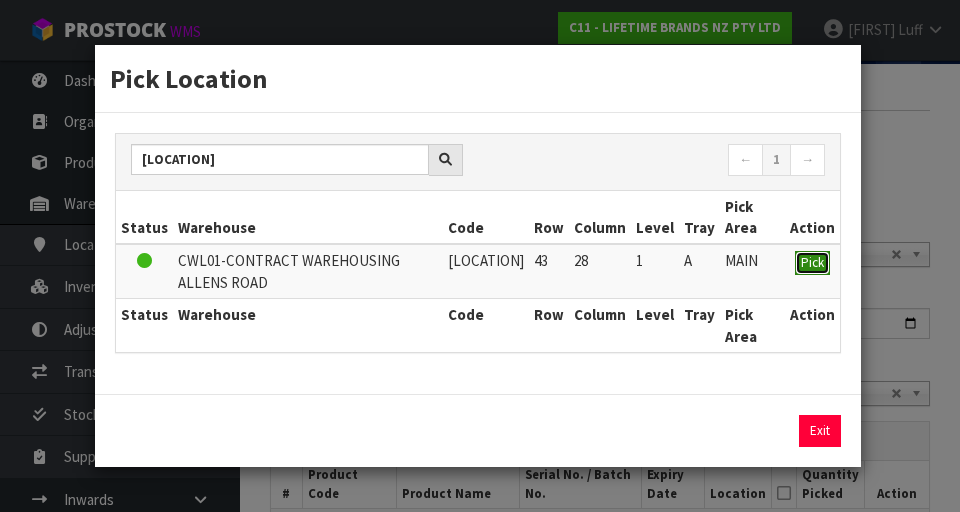 click on "Pick" at bounding box center (812, 262) 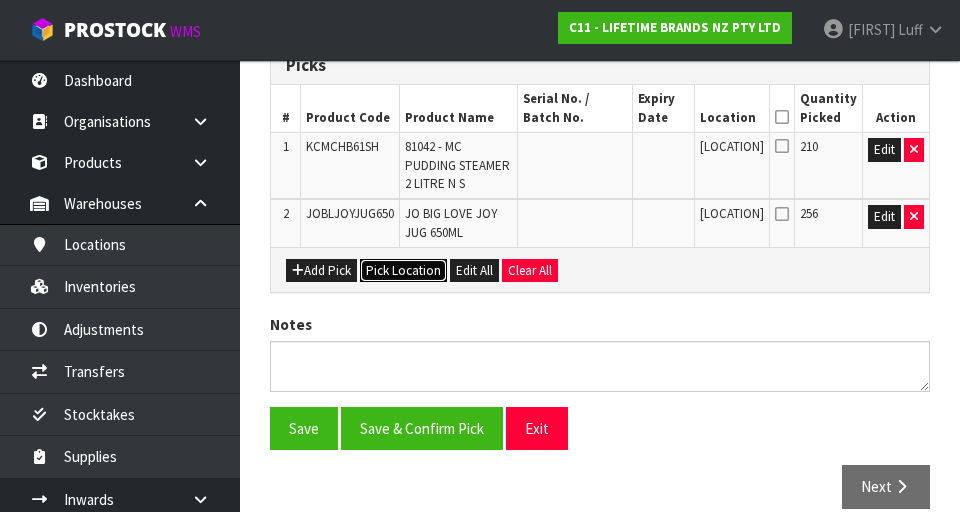 scroll, scrollTop: 0, scrollLeft: 0, axis: both 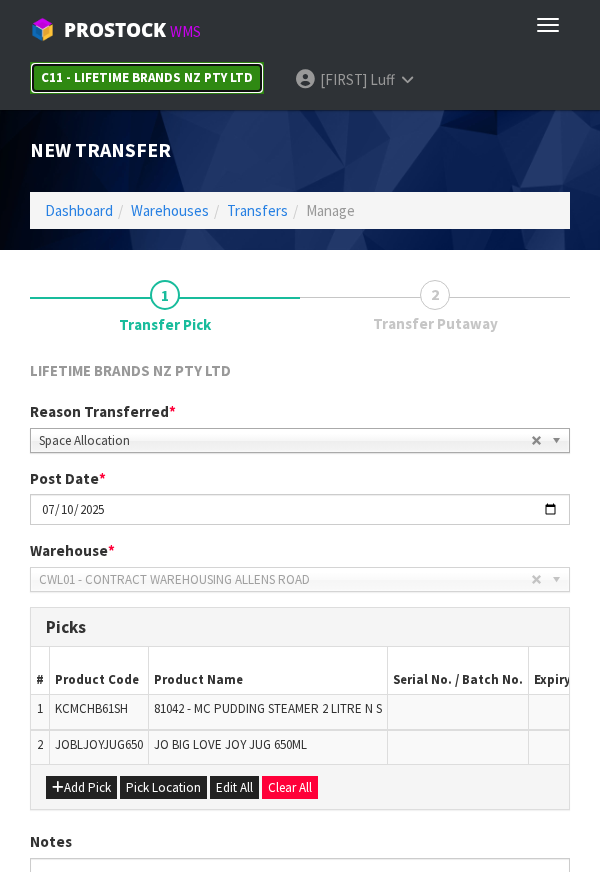 click on "C11 - LIFETIME BRANDS NZ PTY LTD" at bounding box center [147, 78] 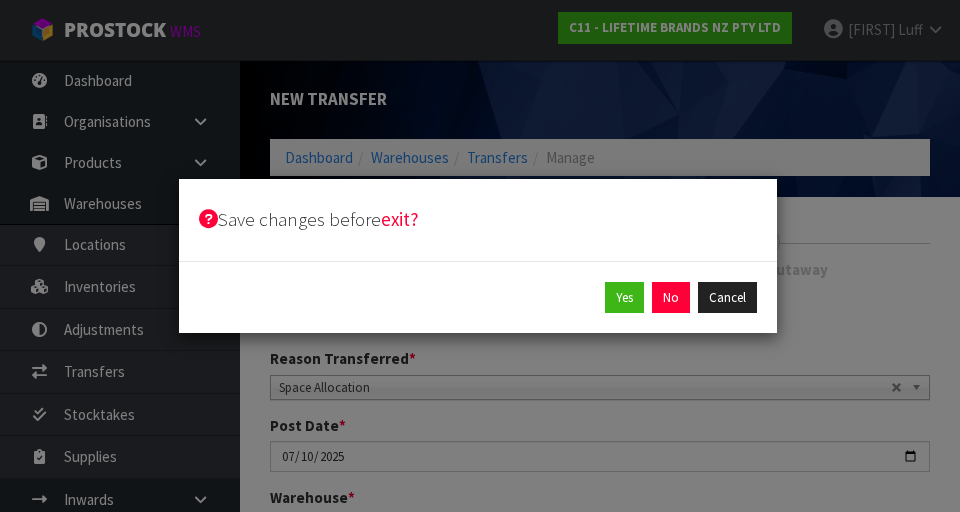 click on "Save changes before   exit?
Yes
No
Cancel" at bounding box center (480, 256) 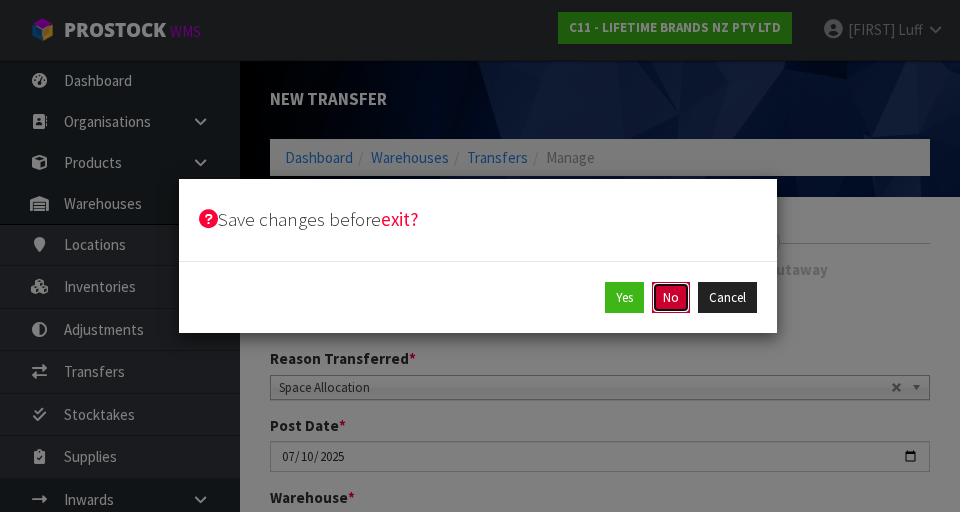 click on "No" at bounding box center [671, 298] 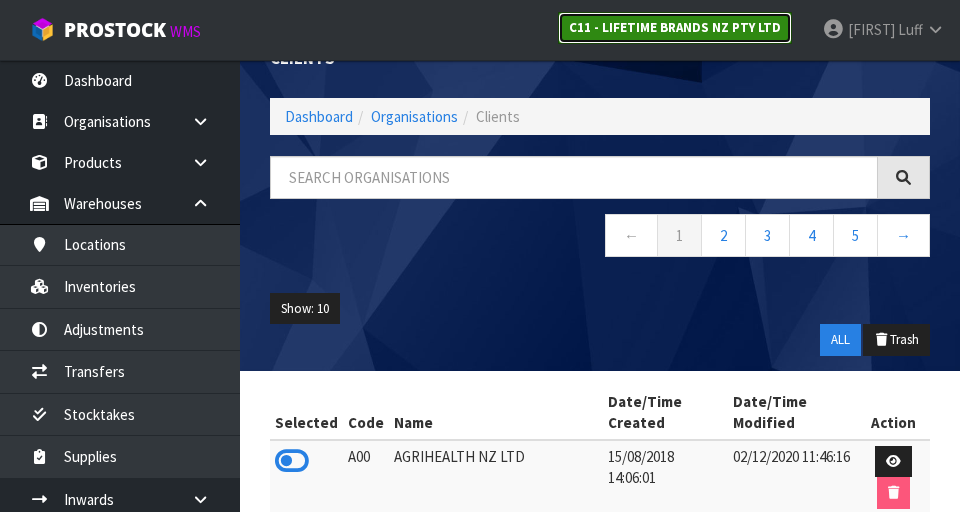 scroll, scrollTop: 0, scrollLeft: 0, axis: both 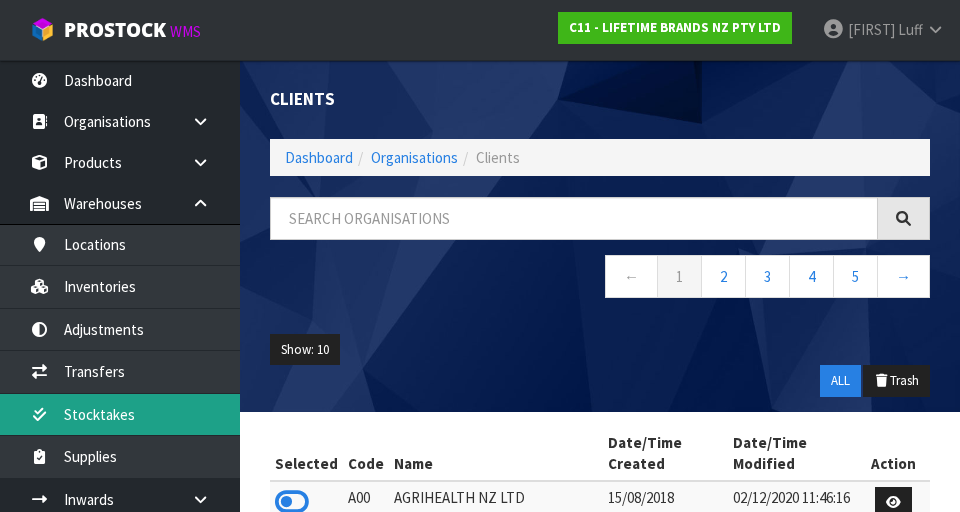 click on "Stocktakes" at bounding box center [120, 414] 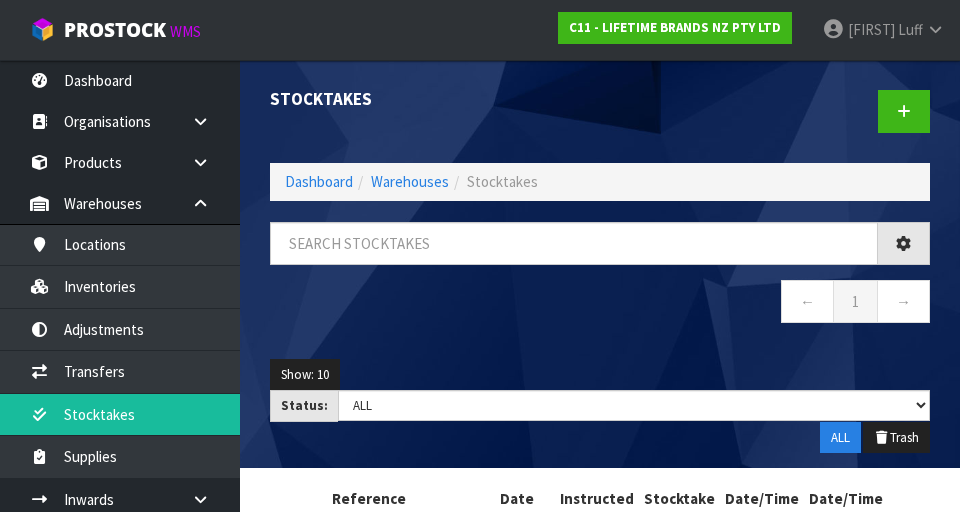 click on "Stocktakes
Dashboard Warehouses Stocktakes
←
1
→
Status
Warehouse
Code
Row
Column
Level
Tray
Pick Area
Action
CWL01-CONTRACT WAREHOUSING ALLENS ROAD
[LOCATION]
[NUMBER]
[NUMBER]
[NUMBER]
[LETTER]
MAIN
Pick
Status
Warehouse
Code
Row
Column
Level
Tray
Pick Area
Action
Exit" at bounding box center (480, 313) 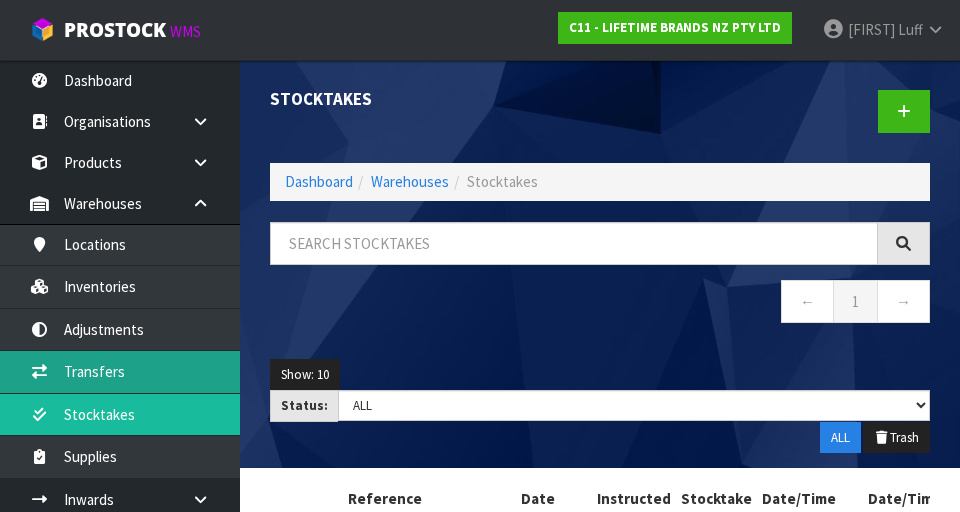 click on "Transfers" at bounding box center [120, 371] 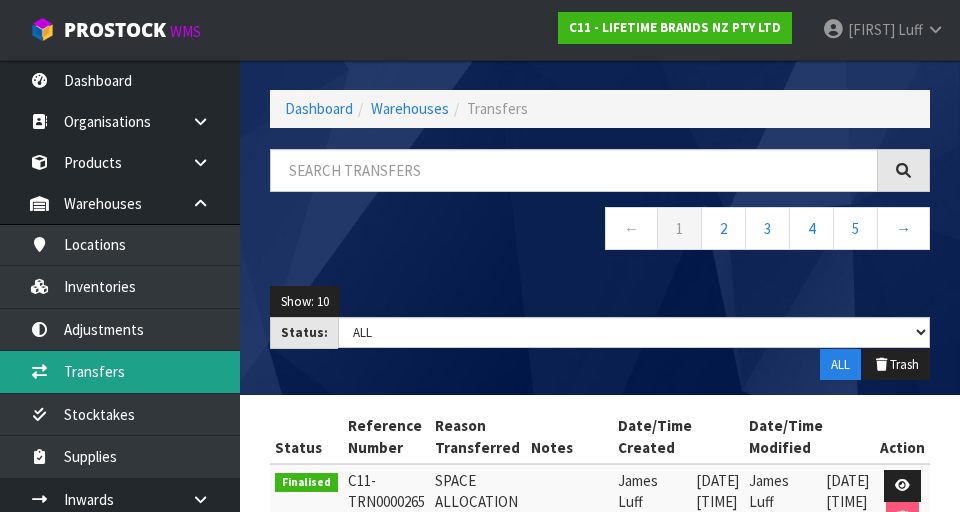 scroll, scrollTop: 0, scrollLeft: 0, axis: both 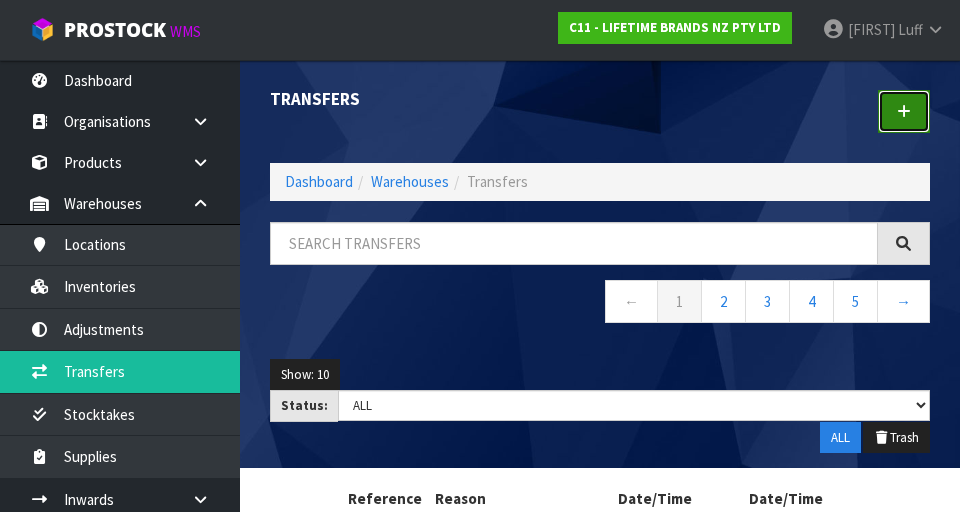 click at bounding box center [904, 111] 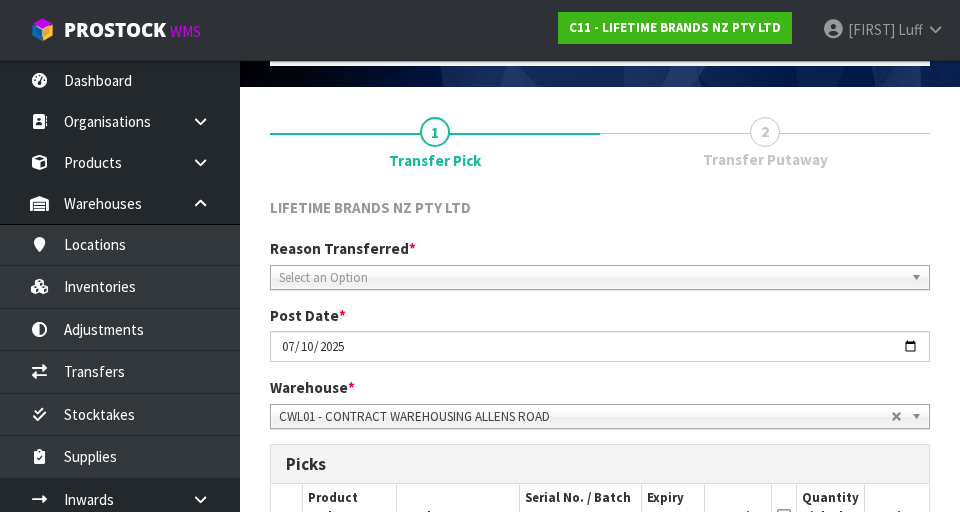 scroll, scrollTop: 120, scrollLeft: 0, axis: vertical 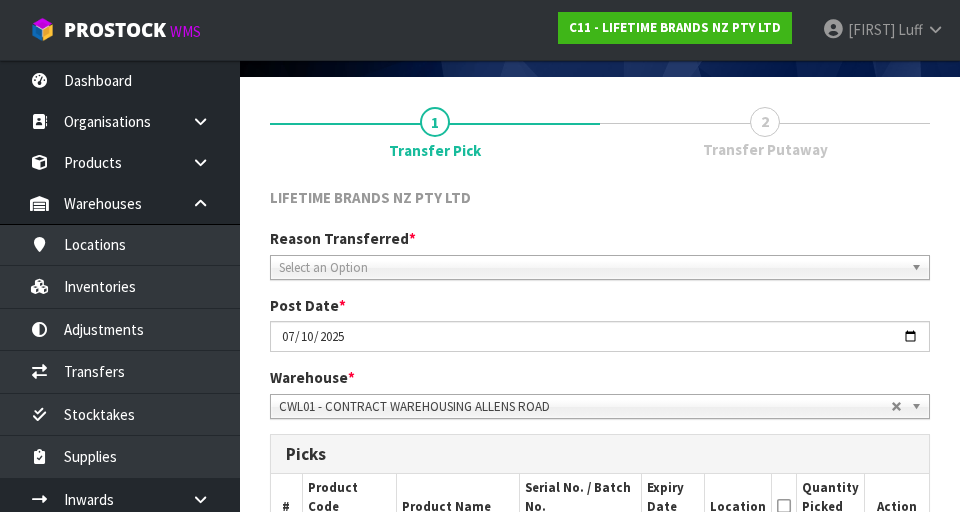 click on "Reason Transferred  *
Space Allocation Damage Expired Stock Repair QA
Select an Option" at bounding box center [600, 200] 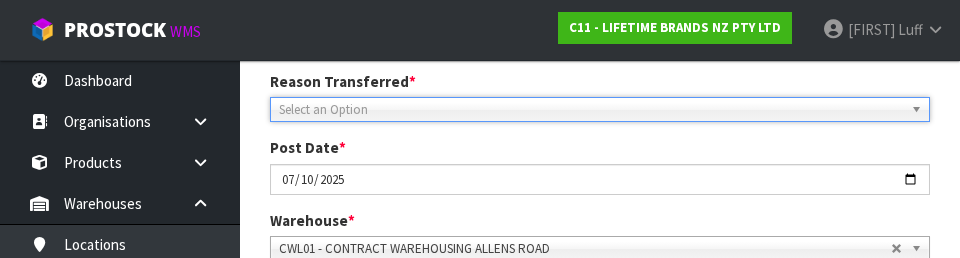 scroll, scrollTop: 276, scrollLeft: 0, axis: vertical 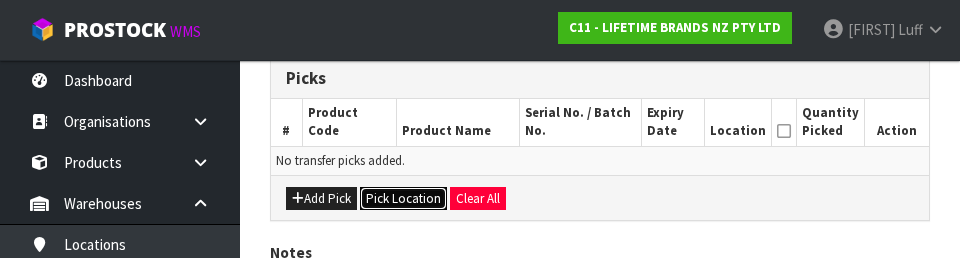 click on "Pick Location" at bounding box center (403, 199) 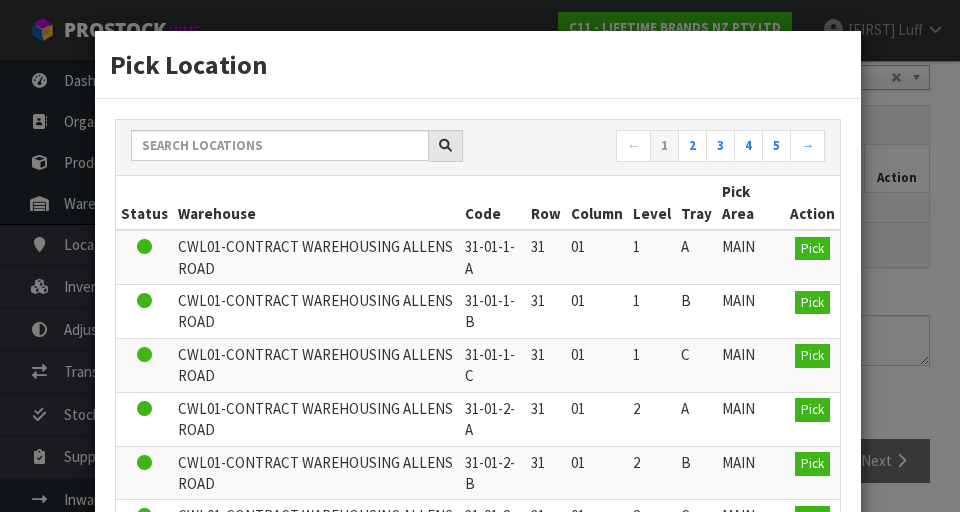 scroll, scrollTop: 142, scrollLeft: 0, axis: vertical 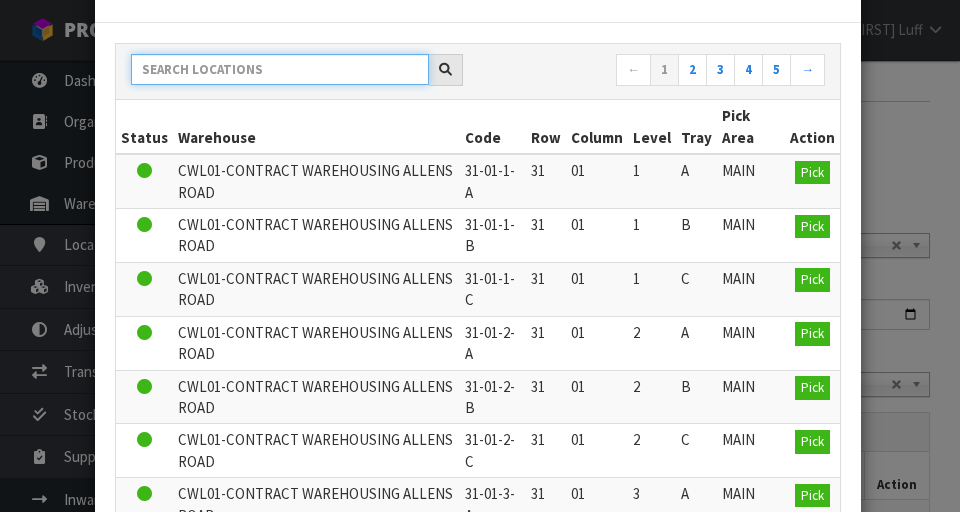 paste on "[LOCATION]" 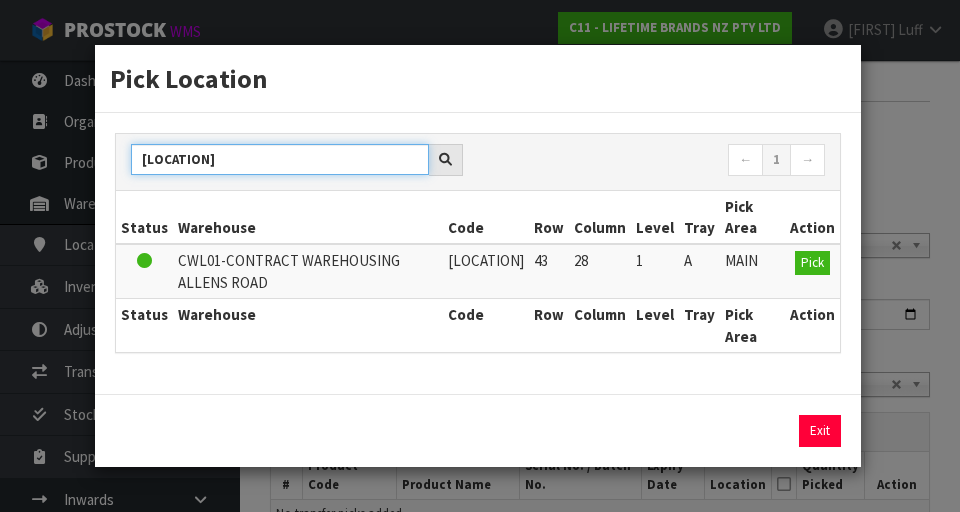scroll, scrollTop: 0, scrollLeft: 0, axis: both 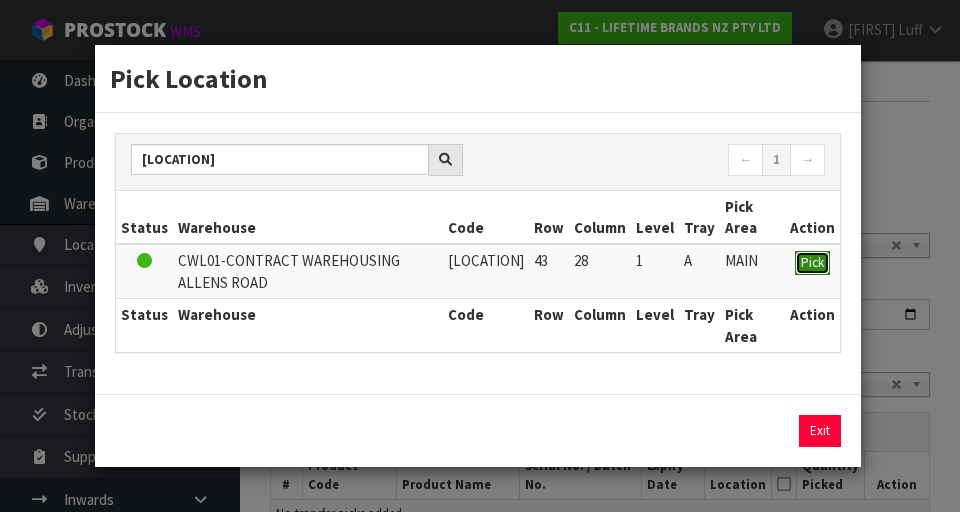 click on "Pick" at bounding box center [812, 262] 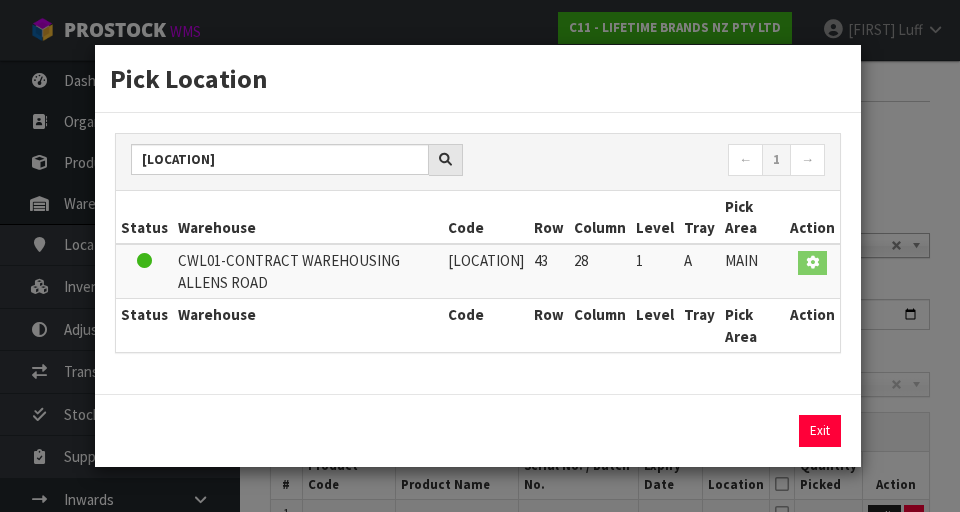 scroll, scrollTop: 478, scrollLeft: 0, axis: vertical 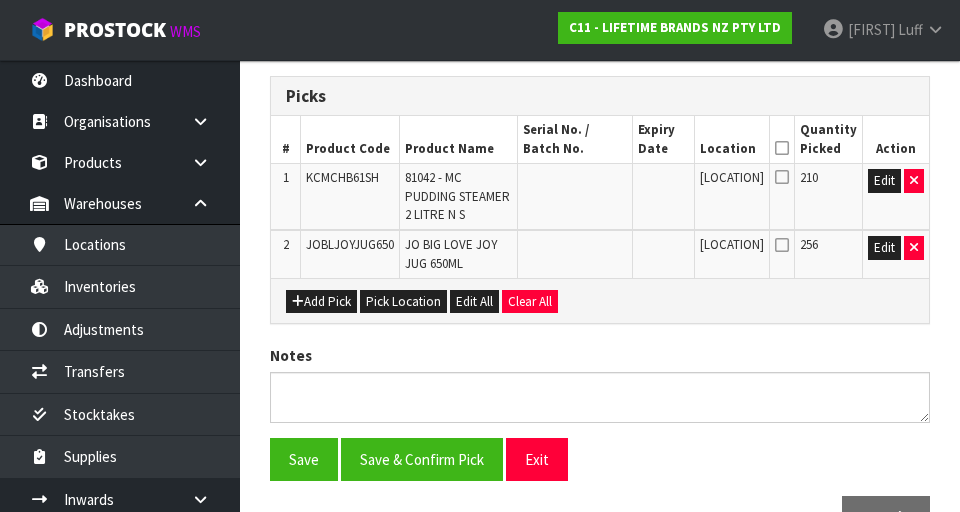 click at bounding box center [782, 177] 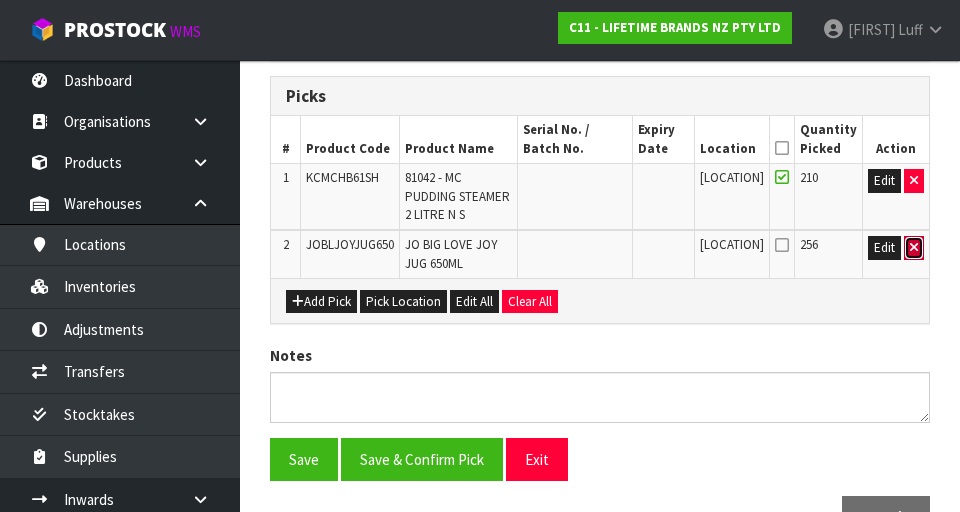 click at bounding box center [914, 180] 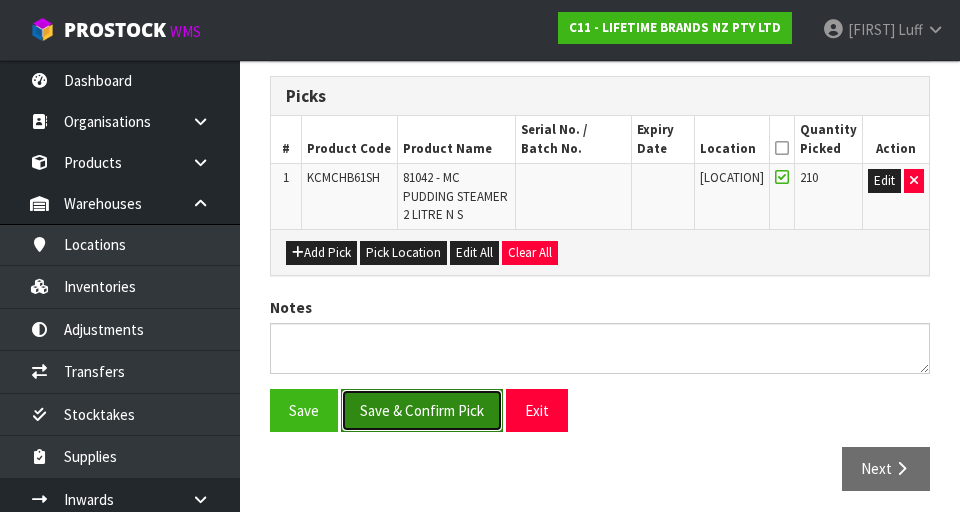 click on "Save & Confirm Pick" at bounding box center [422, 410] 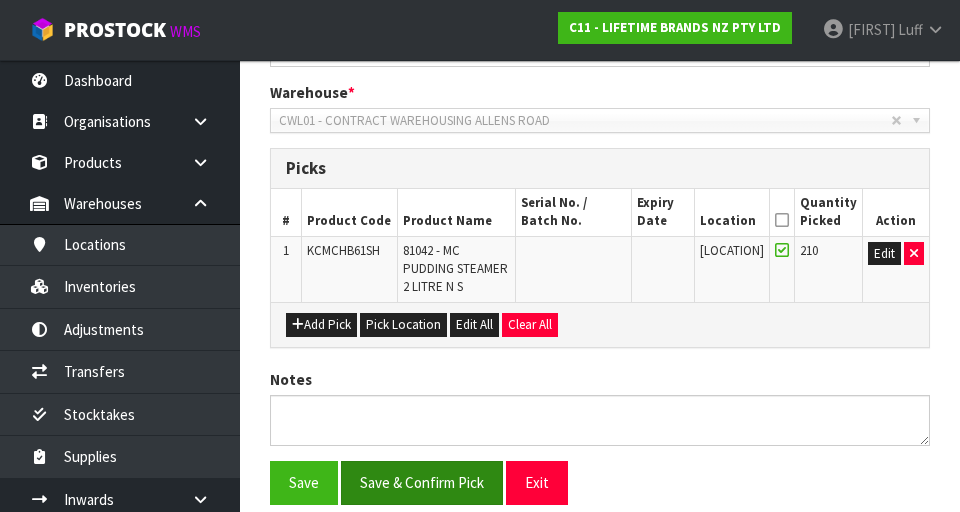 scroll, scrollTop: 0, scrollLeft: 0, axis: both 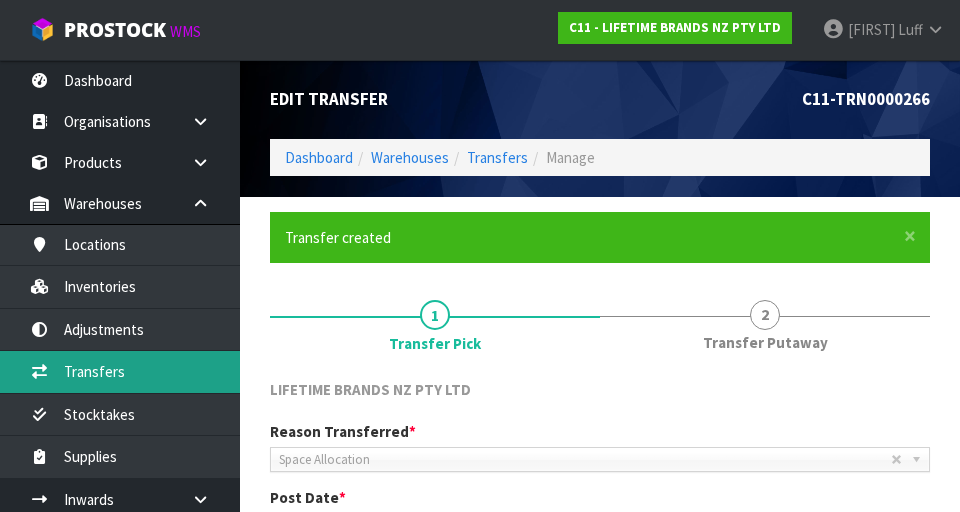 click on "Transfers" at bounding box center (120, 371) 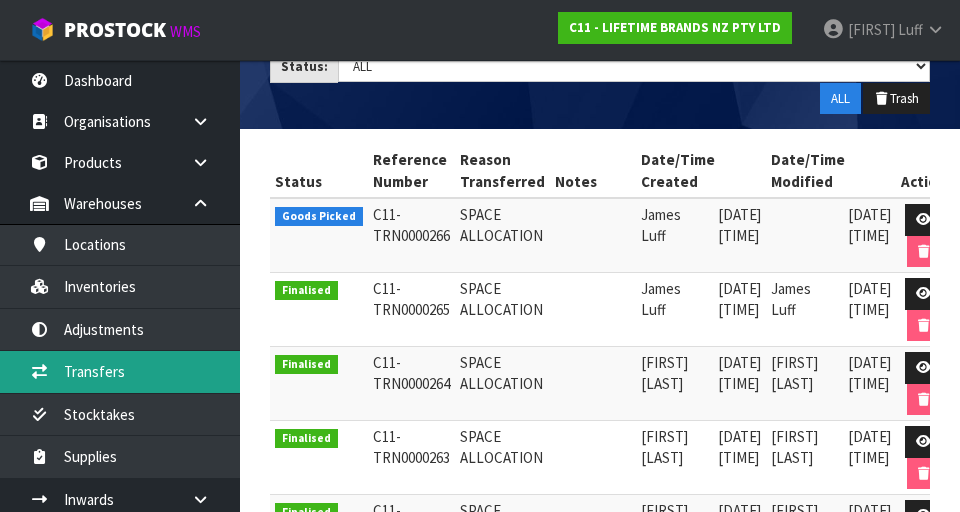 scroll, scrollTop: 353, scrollLeft: 0, axis: vertical 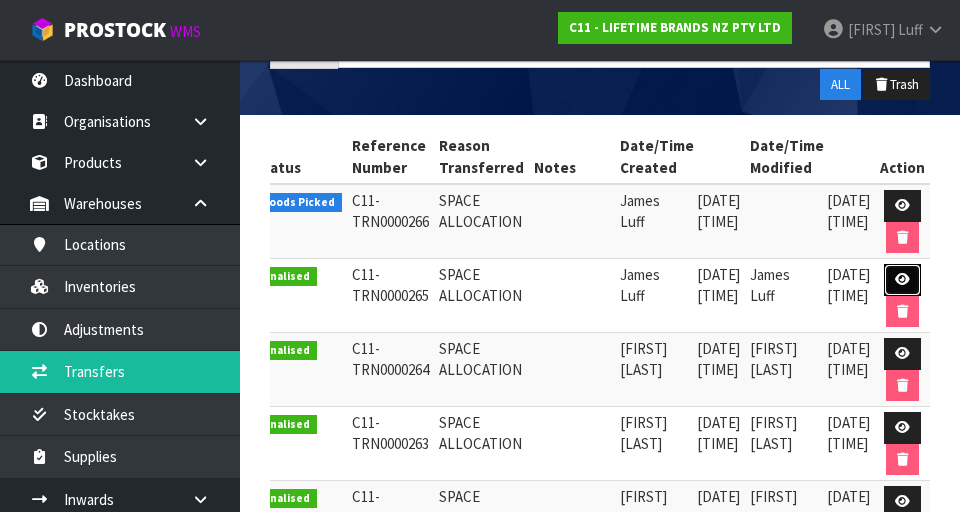 click at bounding box center (902, 280) 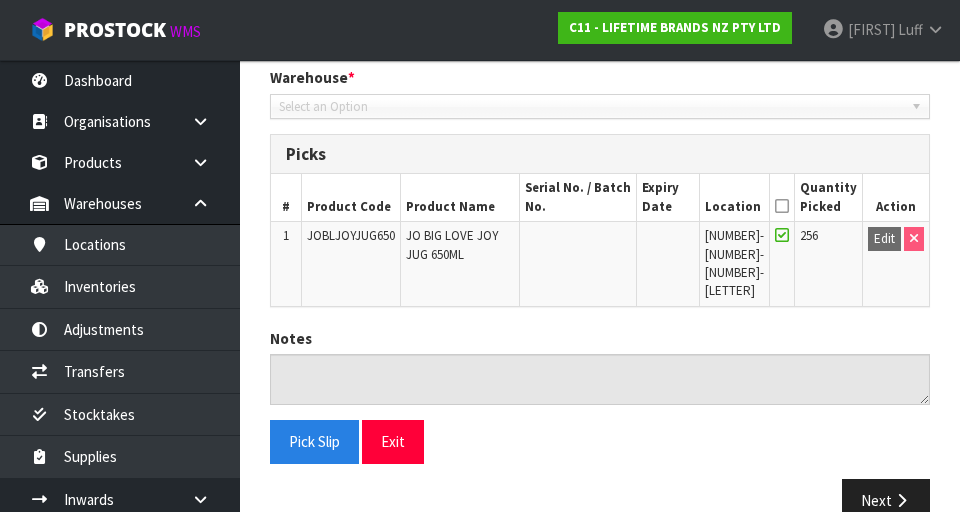 scroll, scrollTop: 423, scrollLeft: 0, axis: vertical 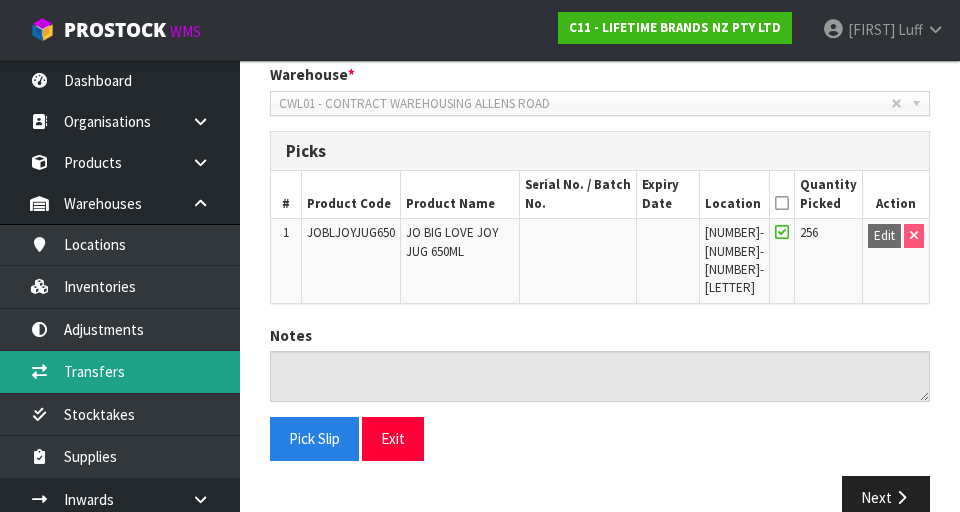 click on "Transfers" at bounding box center [120, 371] 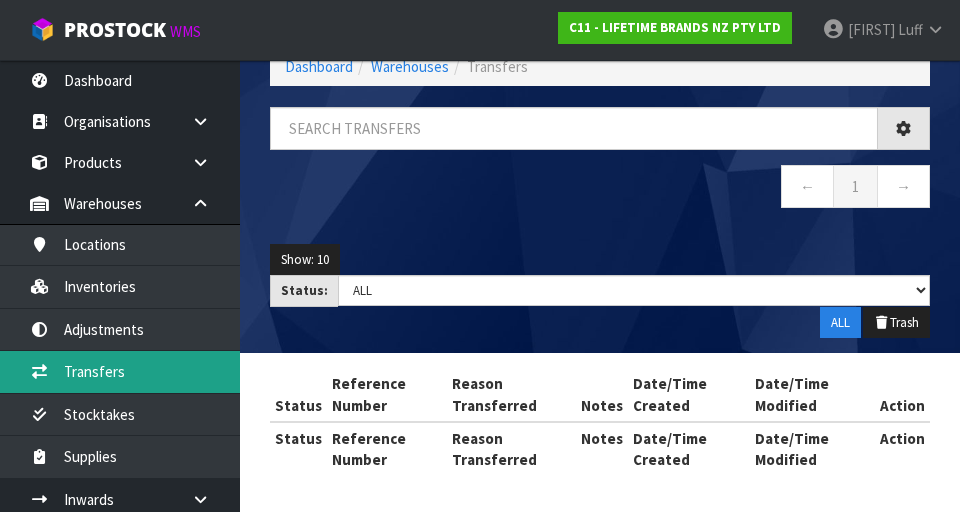 scroll, scrollTop: 423, scrollLeft: 0, axis: vertical 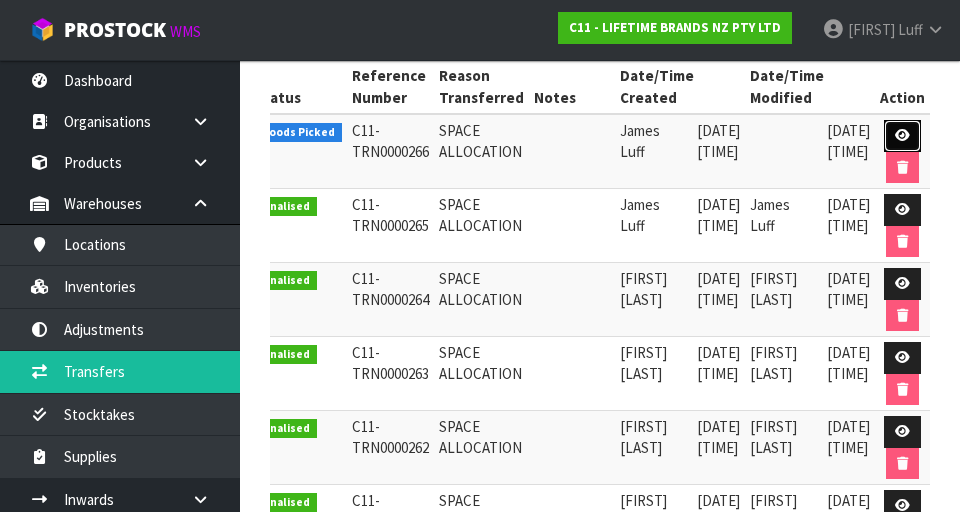 click at bounding box center [902, 135] 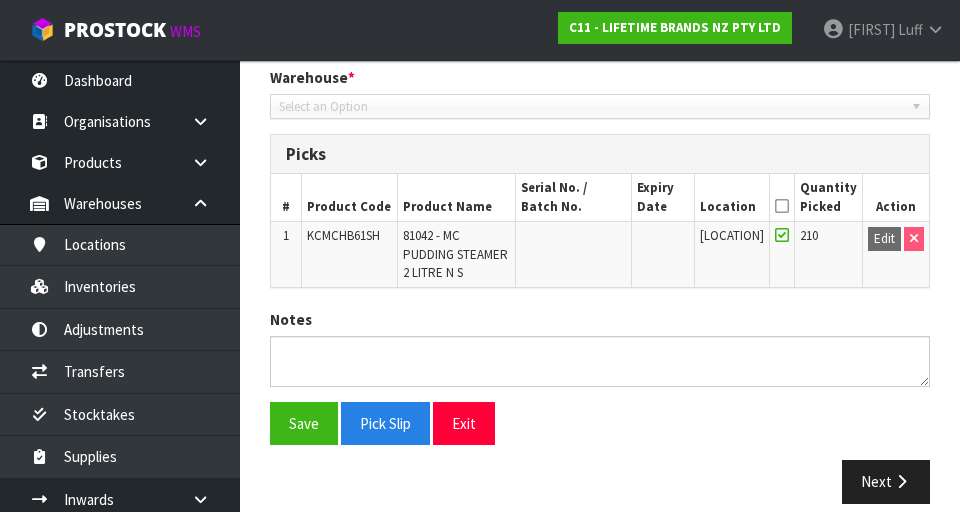 scroll, scrollTop: 441, scrollLeft: 0, axis: vertical 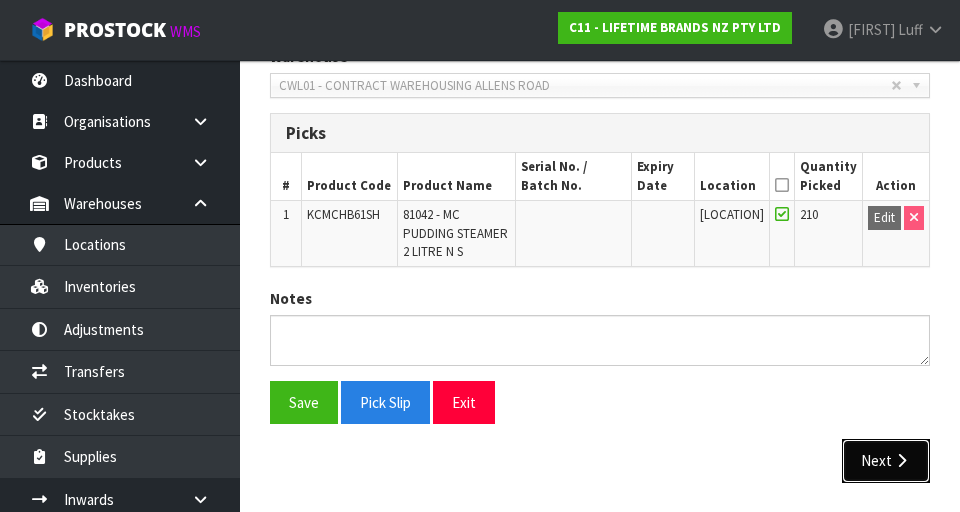 click on "Next" at bounding box center (886, 460) 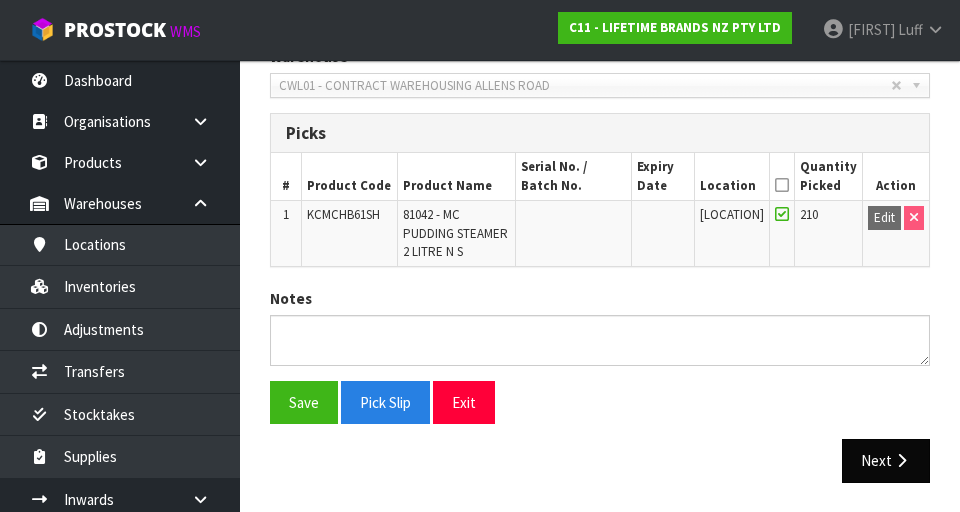 scroll, scrollTop: 0, scrollLeft: 0, axis: both 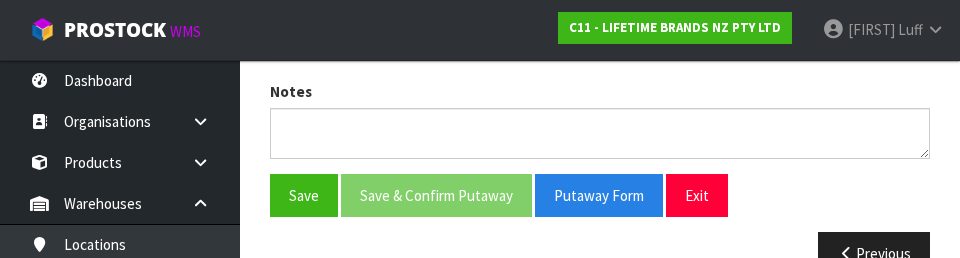 click on "Save
Save & Confirm Putaway
Putaway Form
Exit" at bounding box center (600, 119) 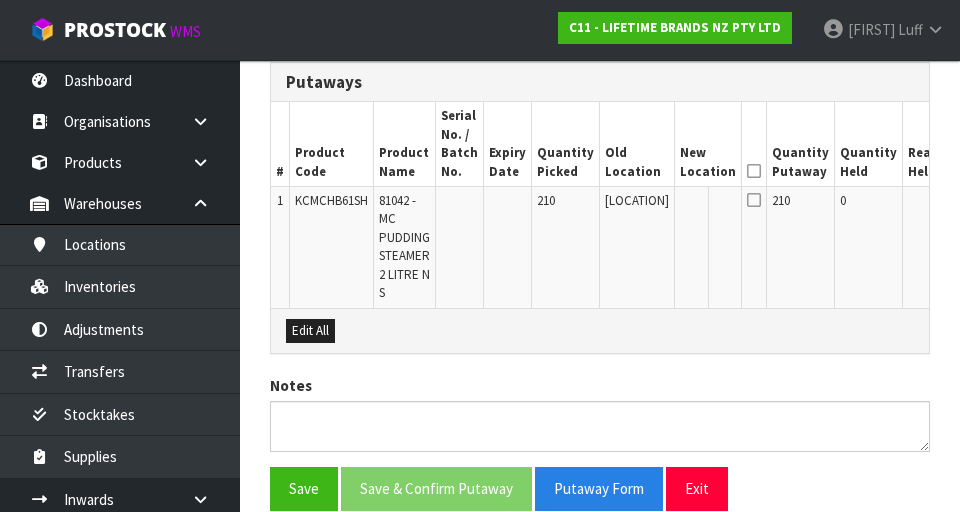 scroll, scrollTop: 485, scrollLeft: 0, axis: vertical 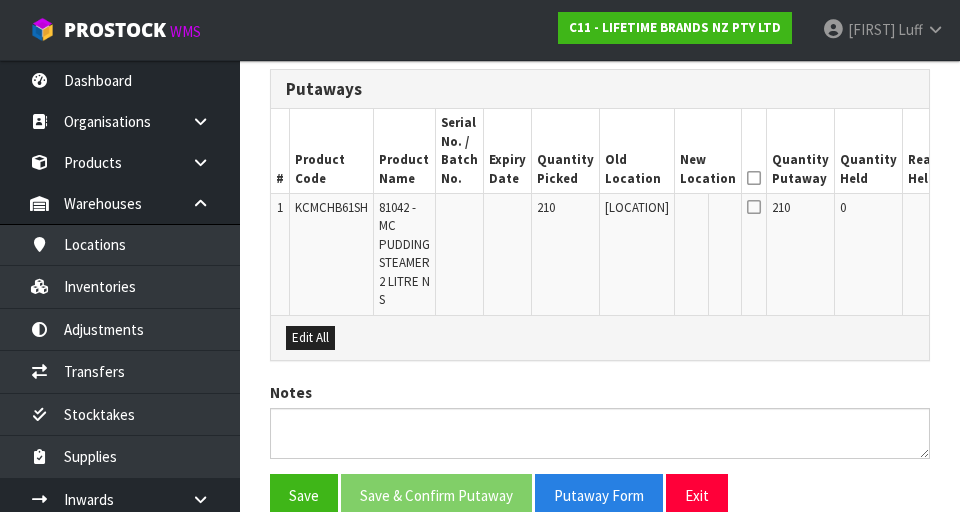 click on "Edit" at bounding box center [980, 211] 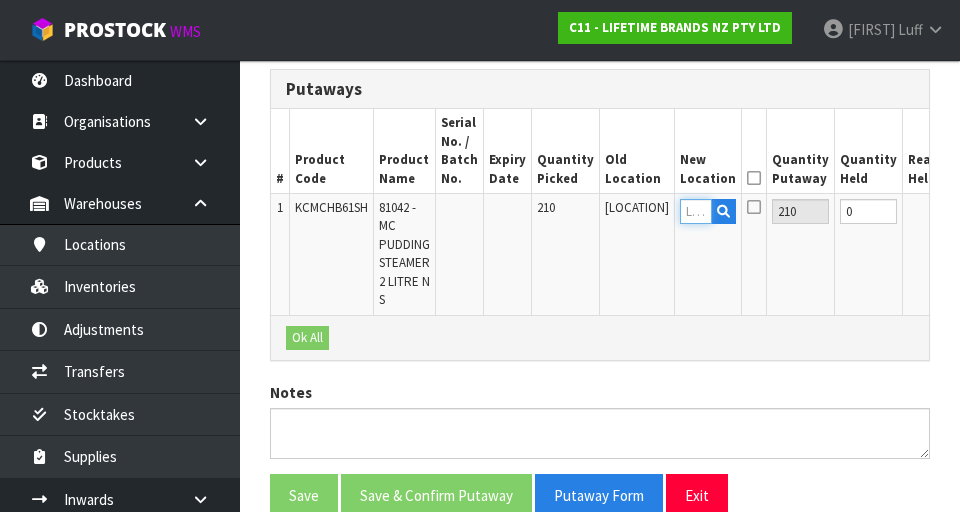 paste on "[NUMBER]-[NUMBER]-[NUMBER]-[LETTER]" 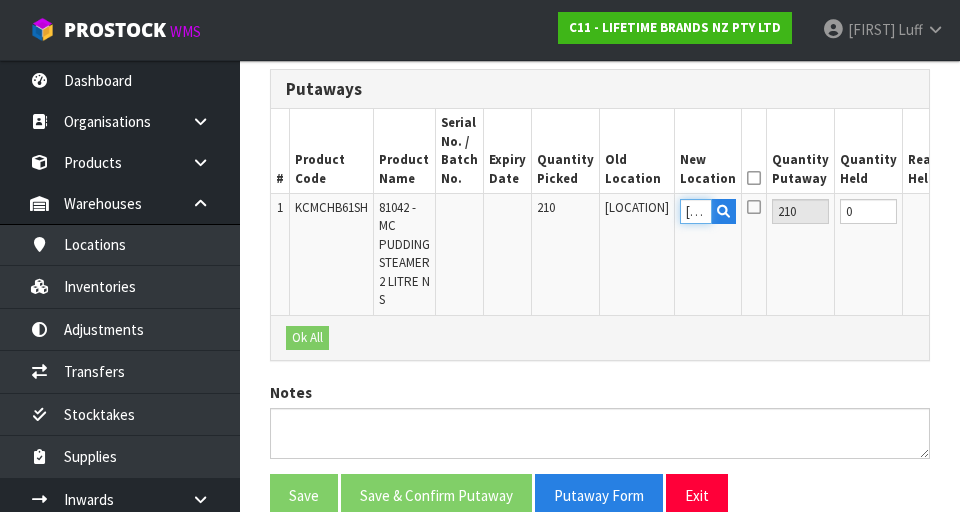 scroll, scrollTop: 0, scrollLeft: 39, axis: horizontal 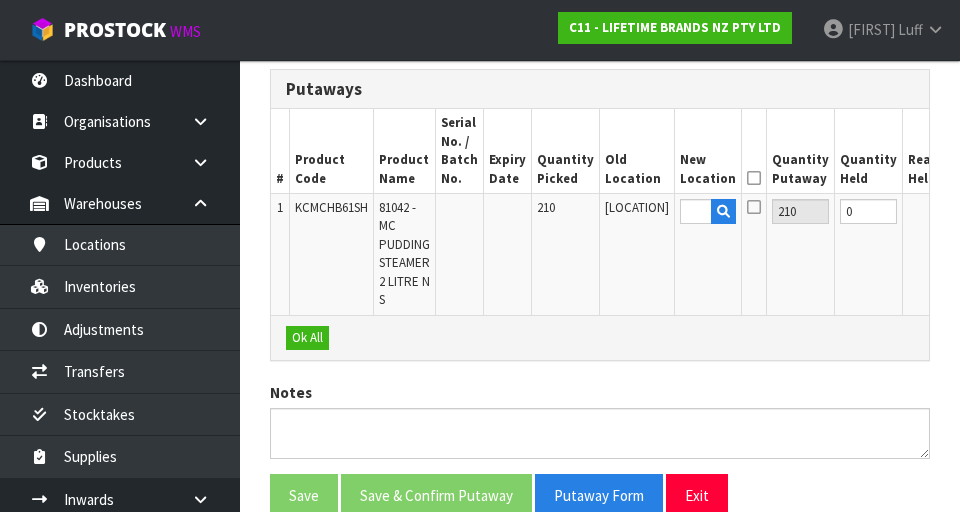 click on "OK" at bounding box center (978, 211) 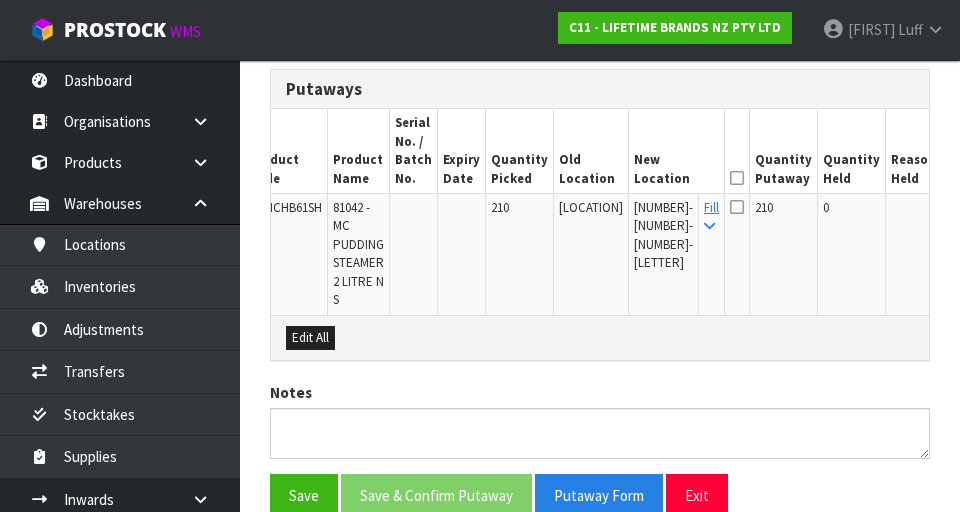 scroll, scrollTop: 0, scrollLeft: 47, axis: horizontal 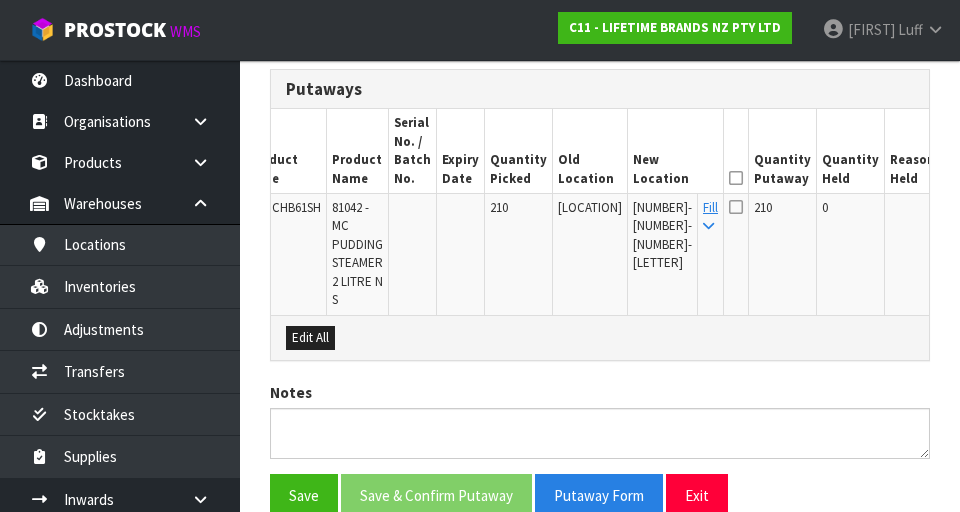 click at bounding box center (736, 178) 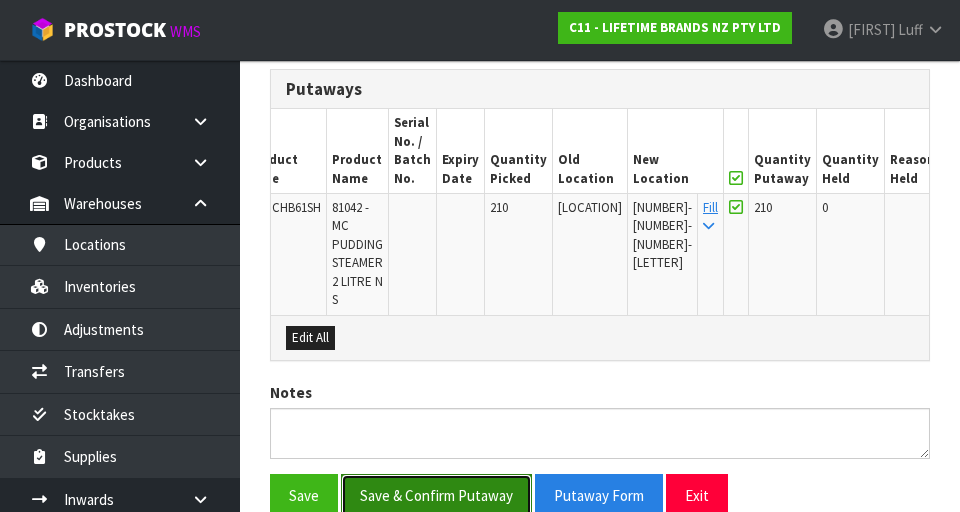 click on "Save & Confirm Putaway" at bounding box center [436, 495] 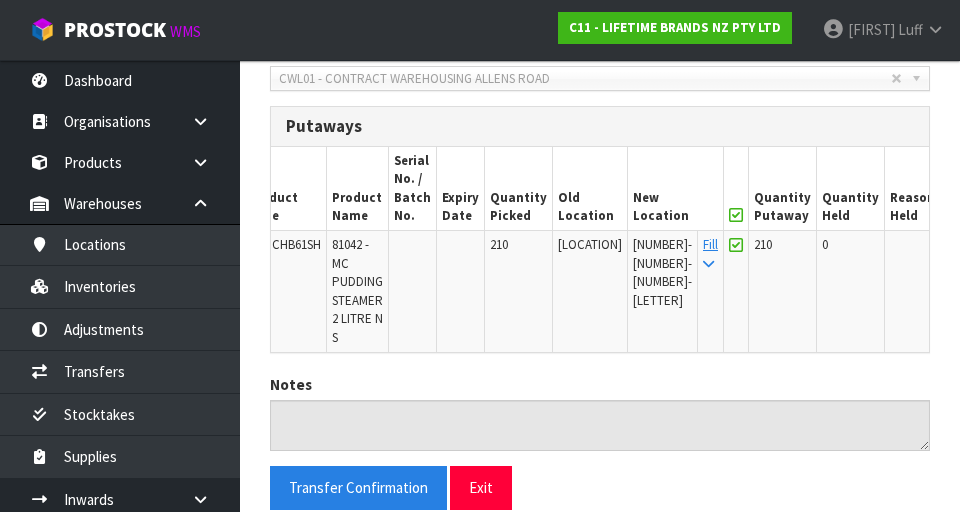 scroll, scrollTop: 456, scrollLeft: 0, axis: vertical 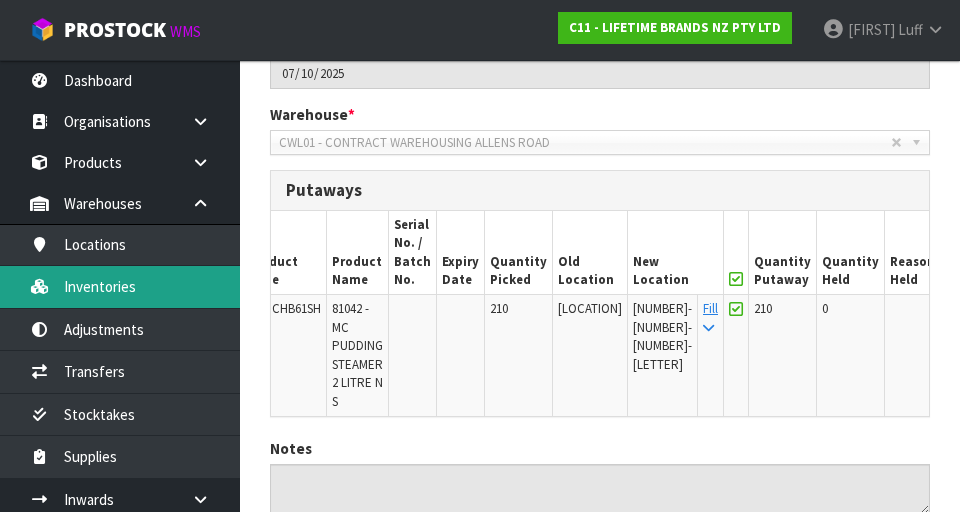 click on "Inventories" at bounding box center (120, 286) 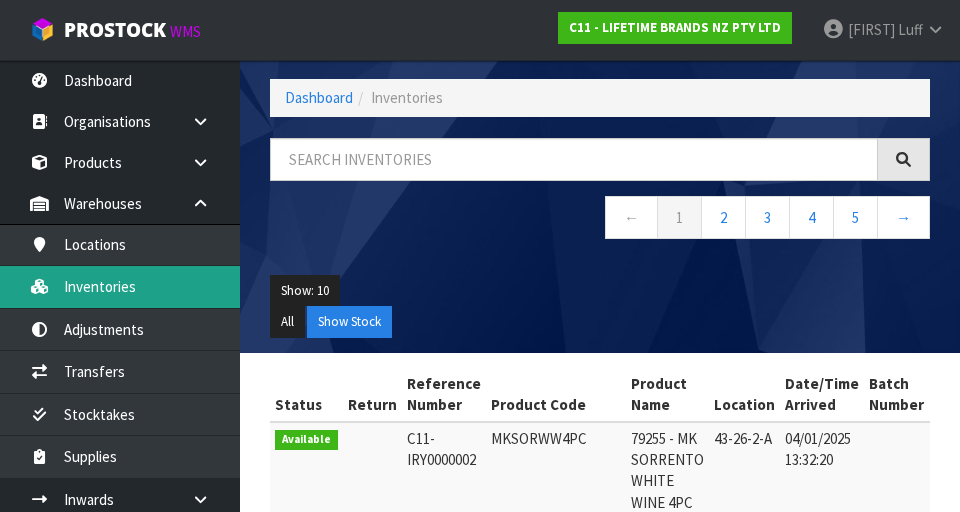 scroll, scrollTop: 456, scrollLeft: 0, axis: vertical 